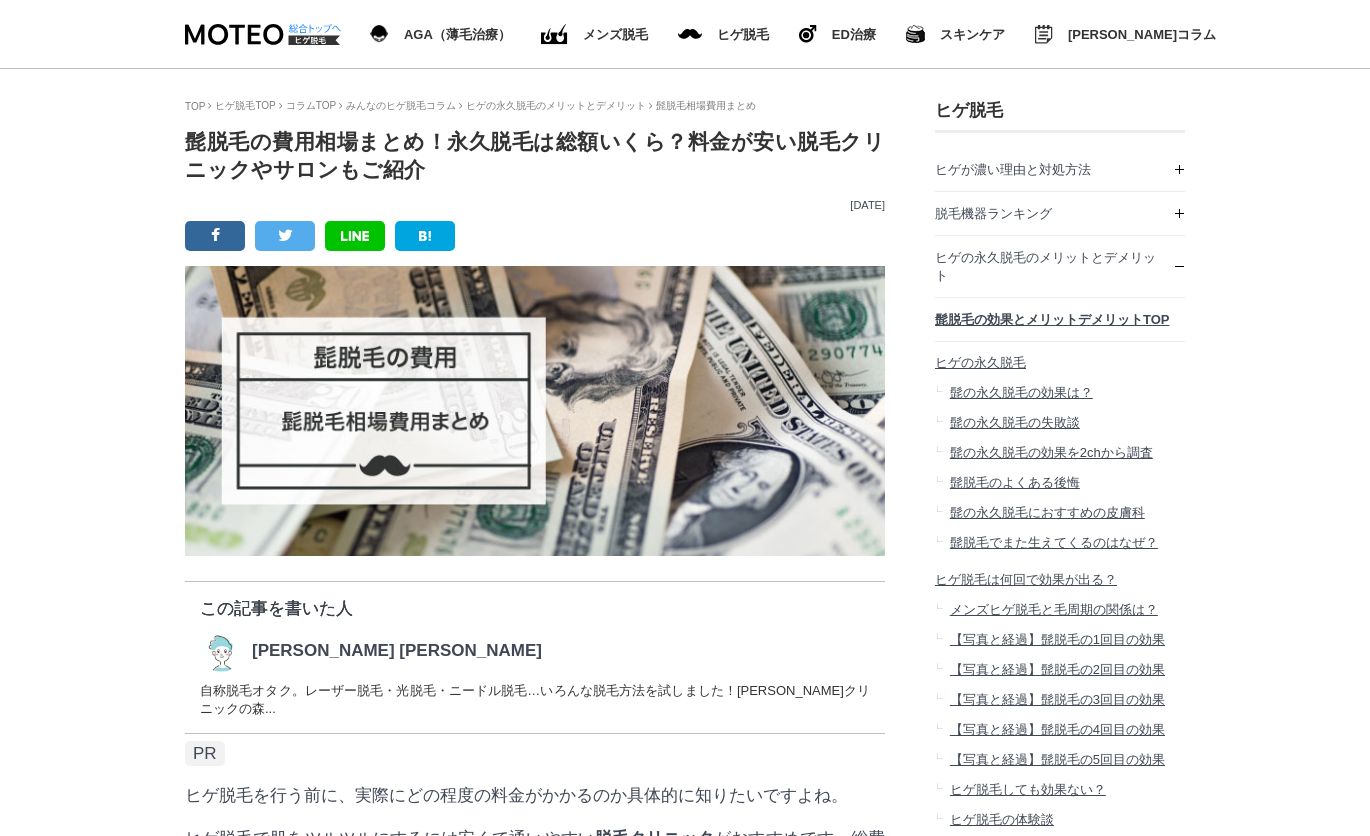 scroll, scrollTop: 0, scrollLeft: 0, axis: both 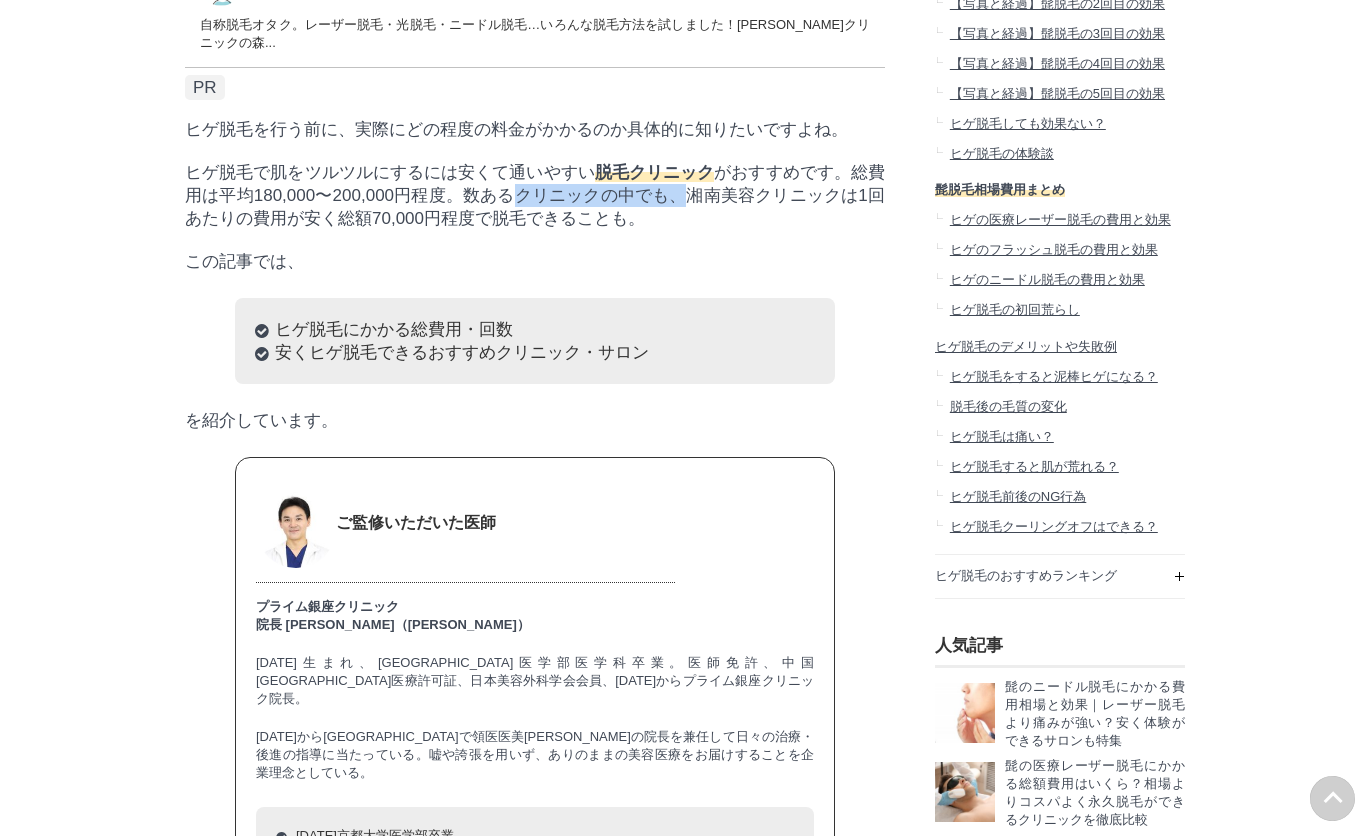 drag, startPoint x: 691, startPoint y: 212, endPoint x: 497, endPoint y: 219, distance: 194.12625 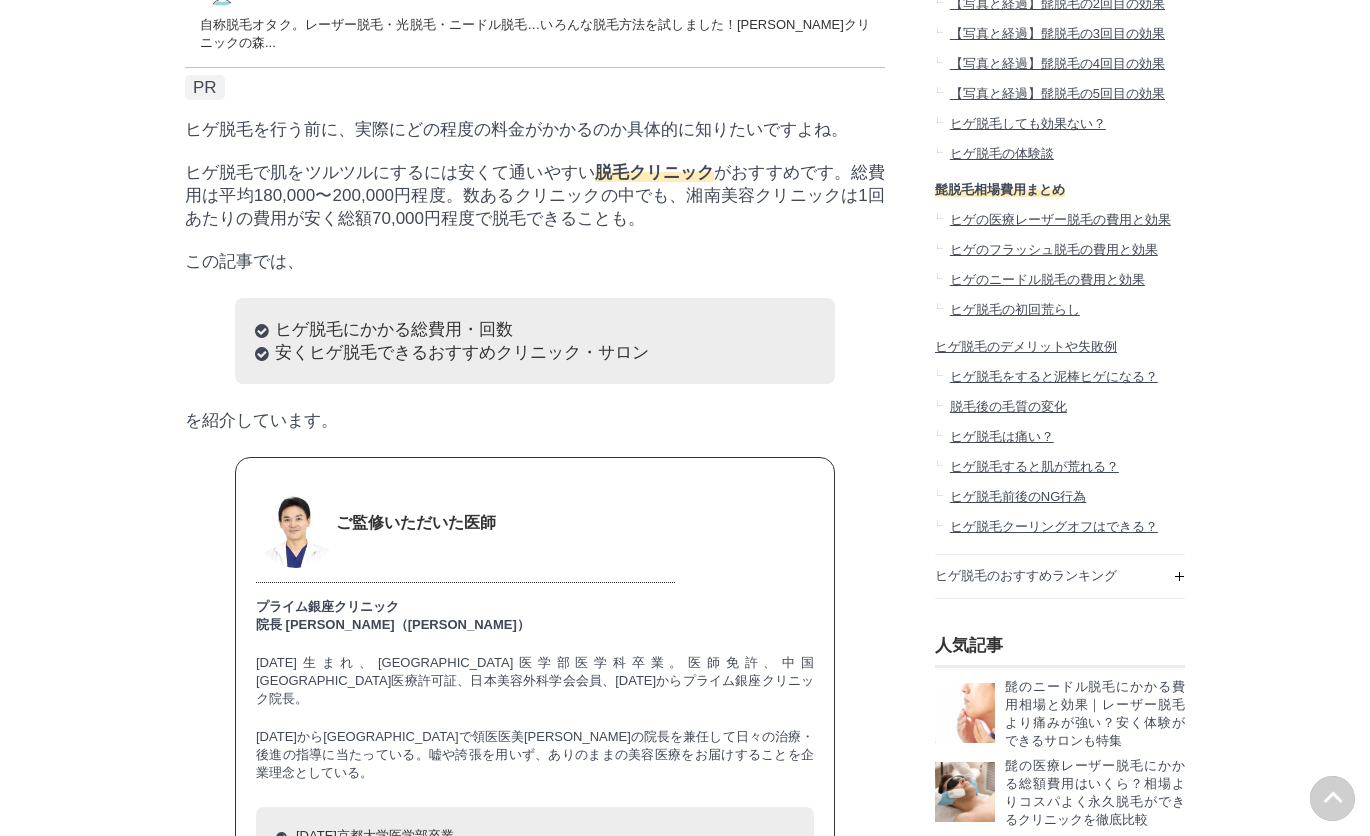 drag, startPoint x: 497, startPoint y: 219, endPoint x: 429, endPoint y: 226, distance: 68.359344 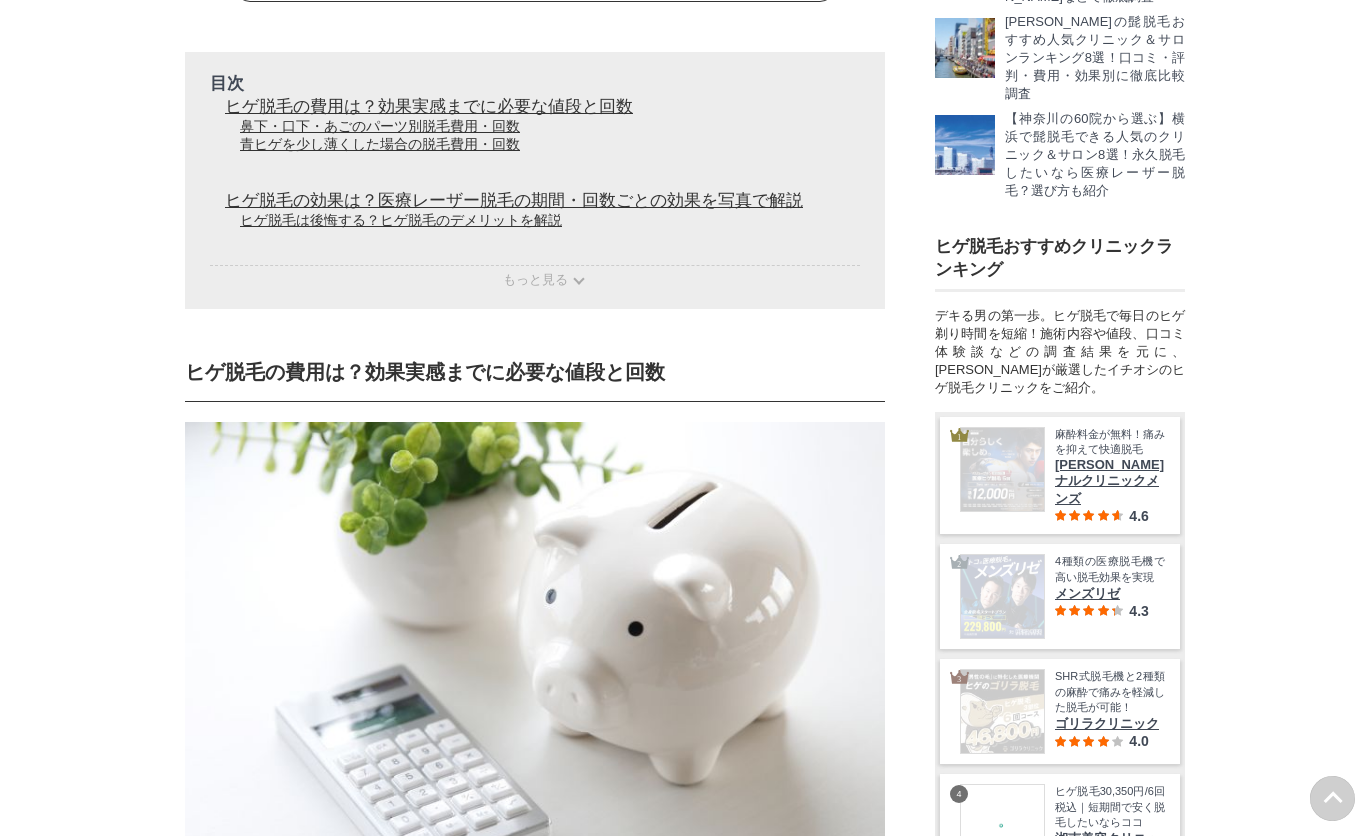 scroll, scrollTop: 1833, scrollLeft: 0, axis: vertical 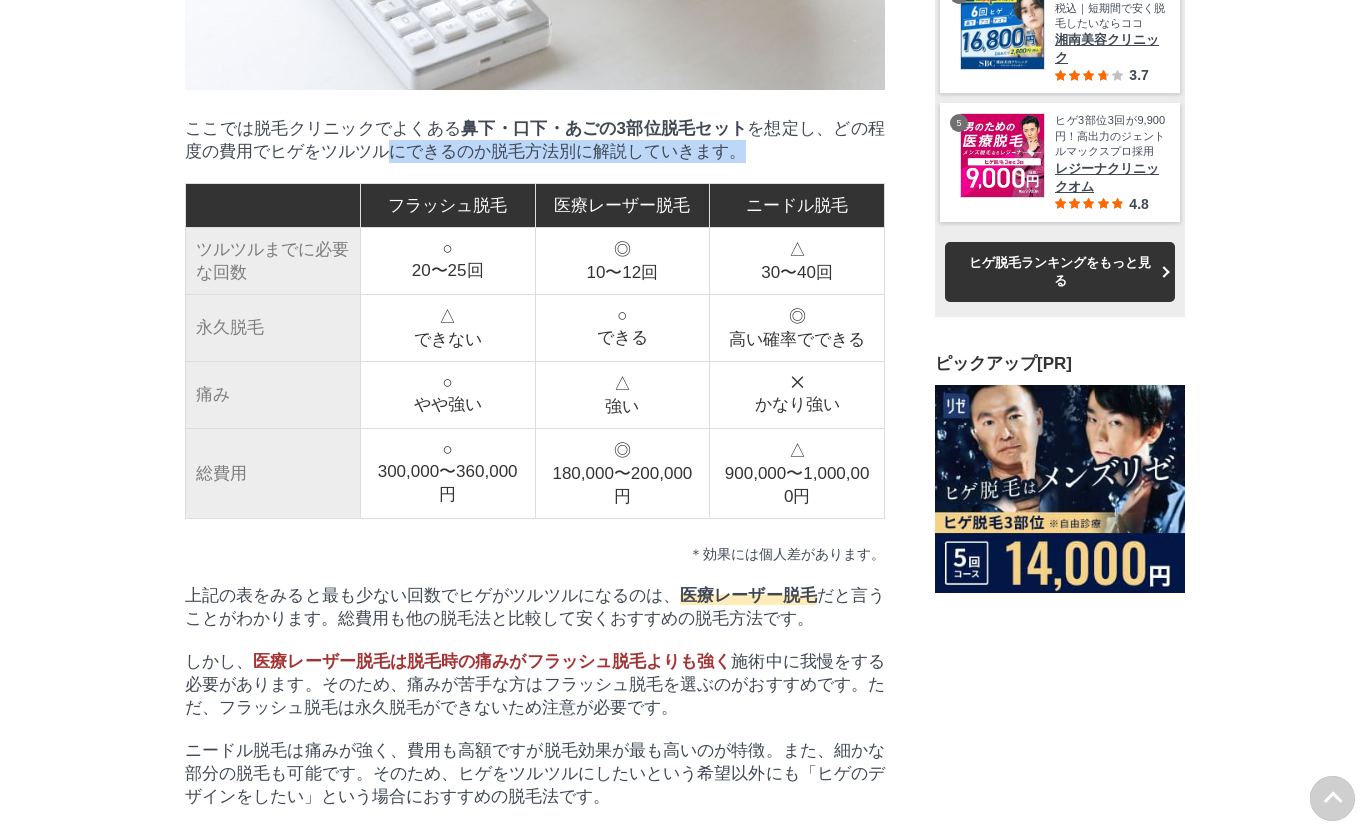 drag, startPoint x: 381, startPoint y: 242, endPoint x: 727, endPoint y: 268, distance: 346.9755 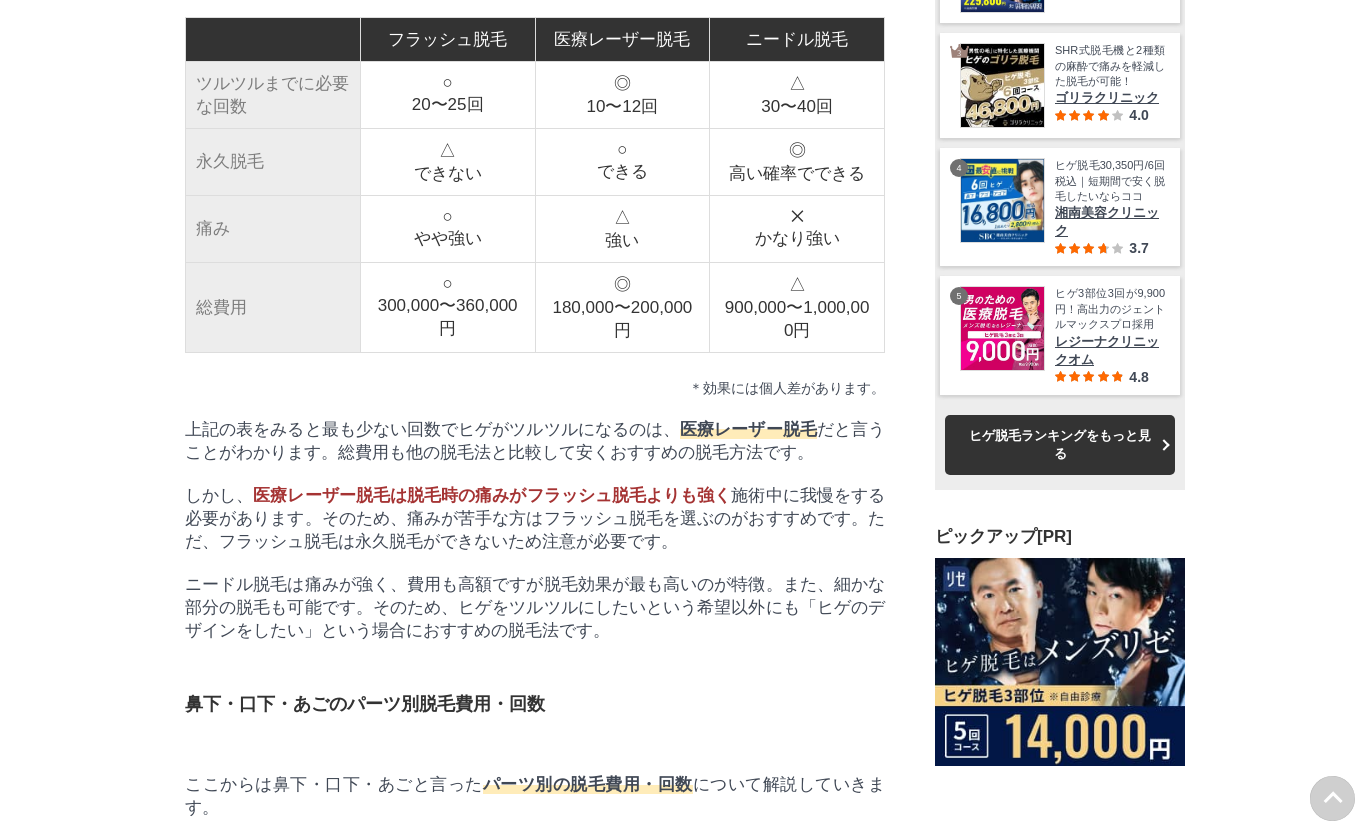 scroll, scrollTop: 2833, scrollLeft: 0, axis: vertical 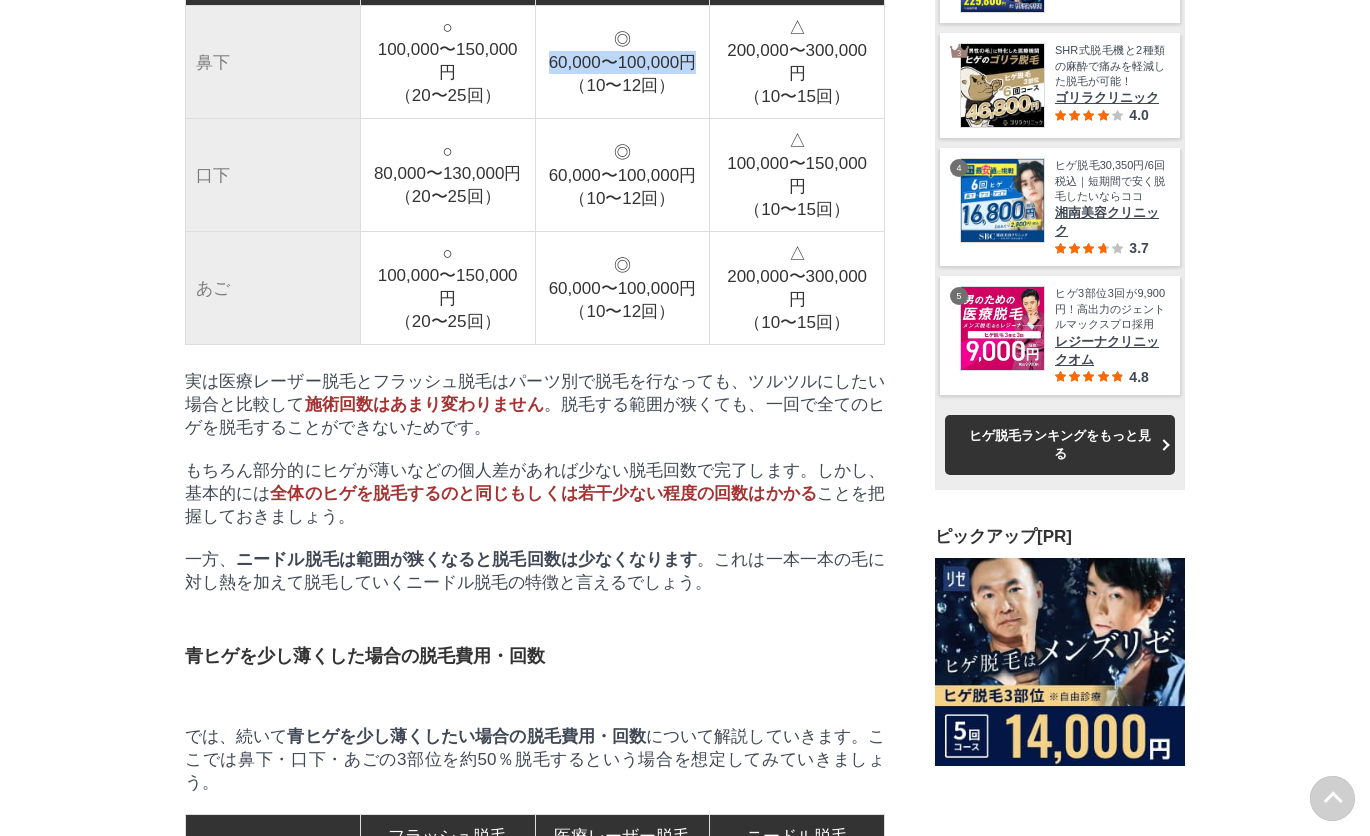 drag, startPoint x: 547, startPoint y: 270, endPoint x: 707, endPoint y: 271, distance: 160.00313 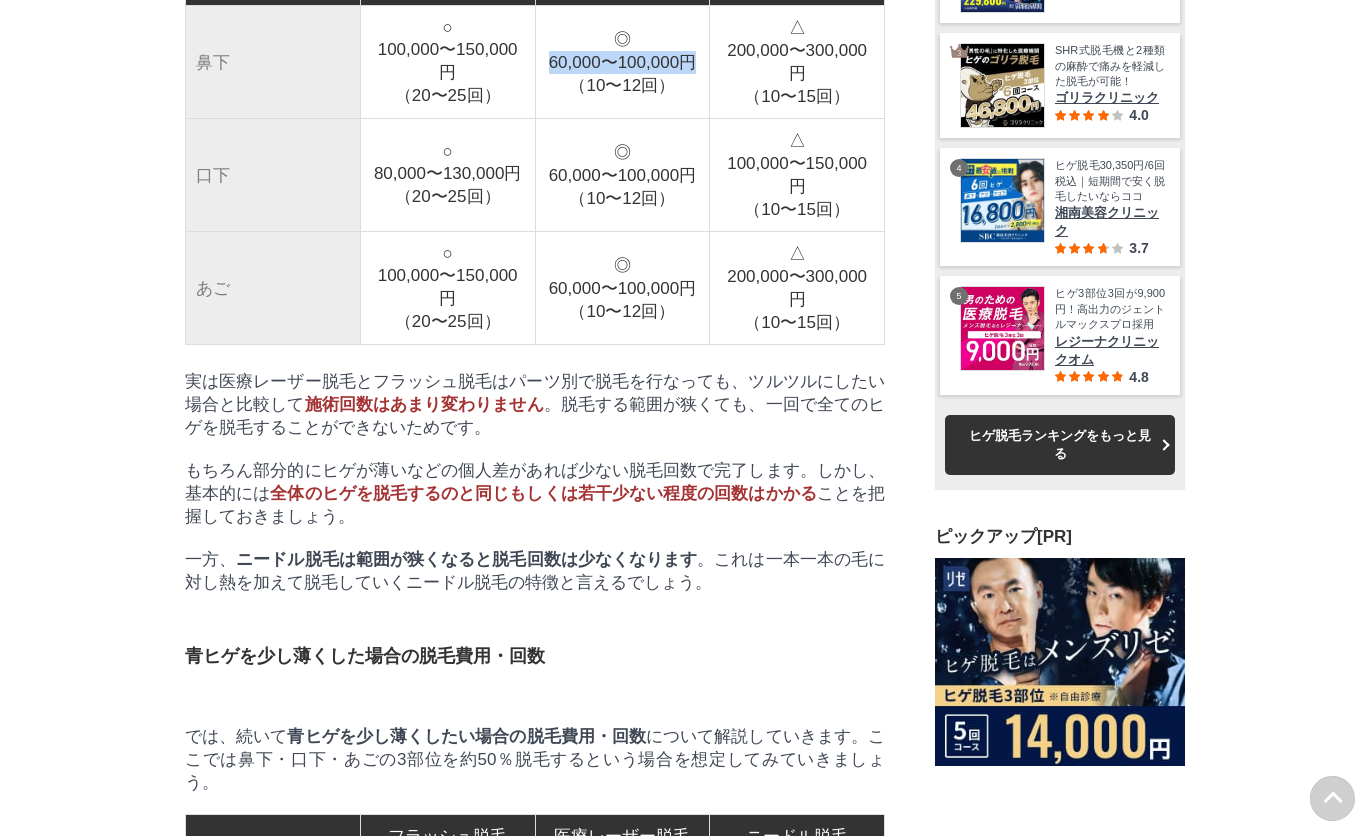 click on "◎ 60,000〜100,000円 （10〜12回）" at bounding box center [622, 62] 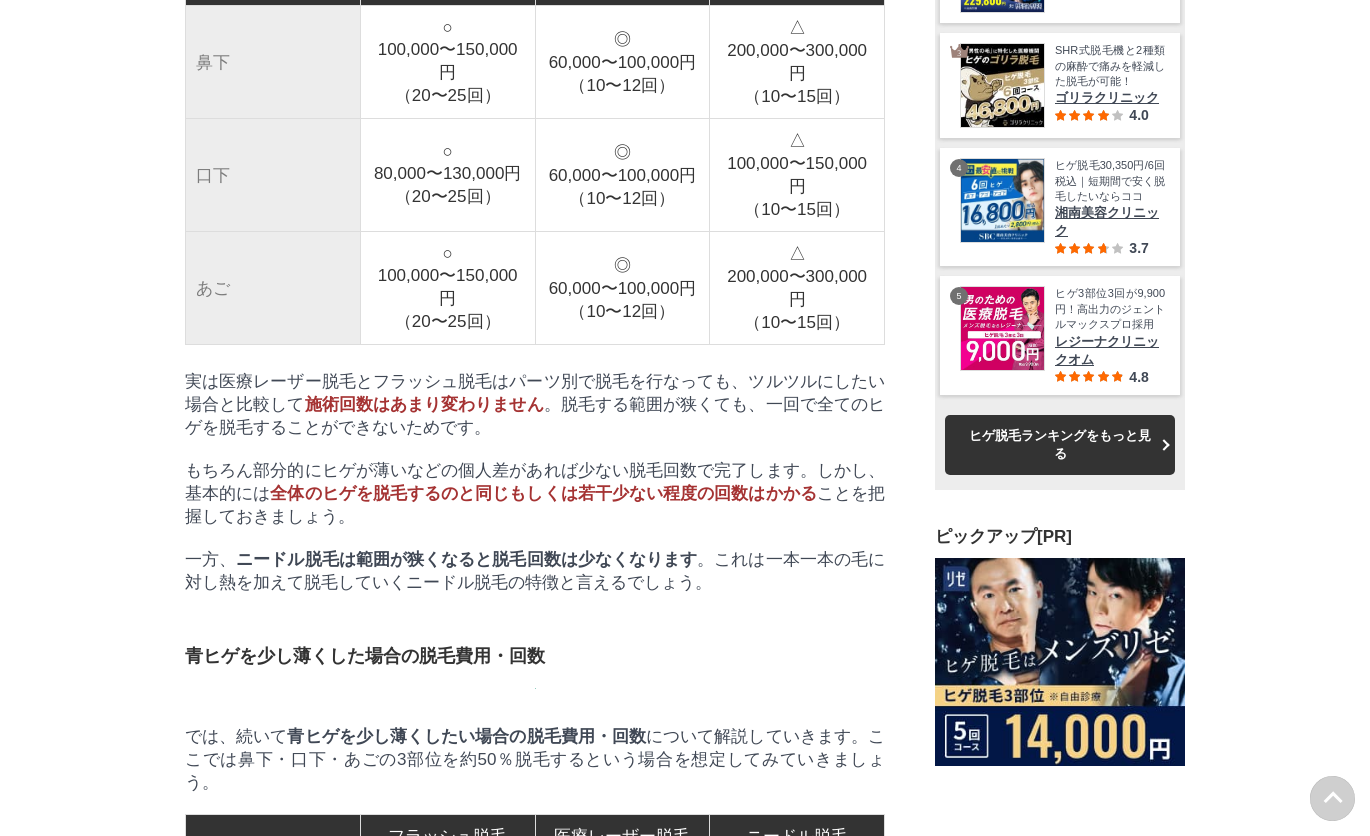 drag, startPoint x: 707, startPoint y: 271, endPoint x: 628, endPoint y: 296, distance: 82.86133 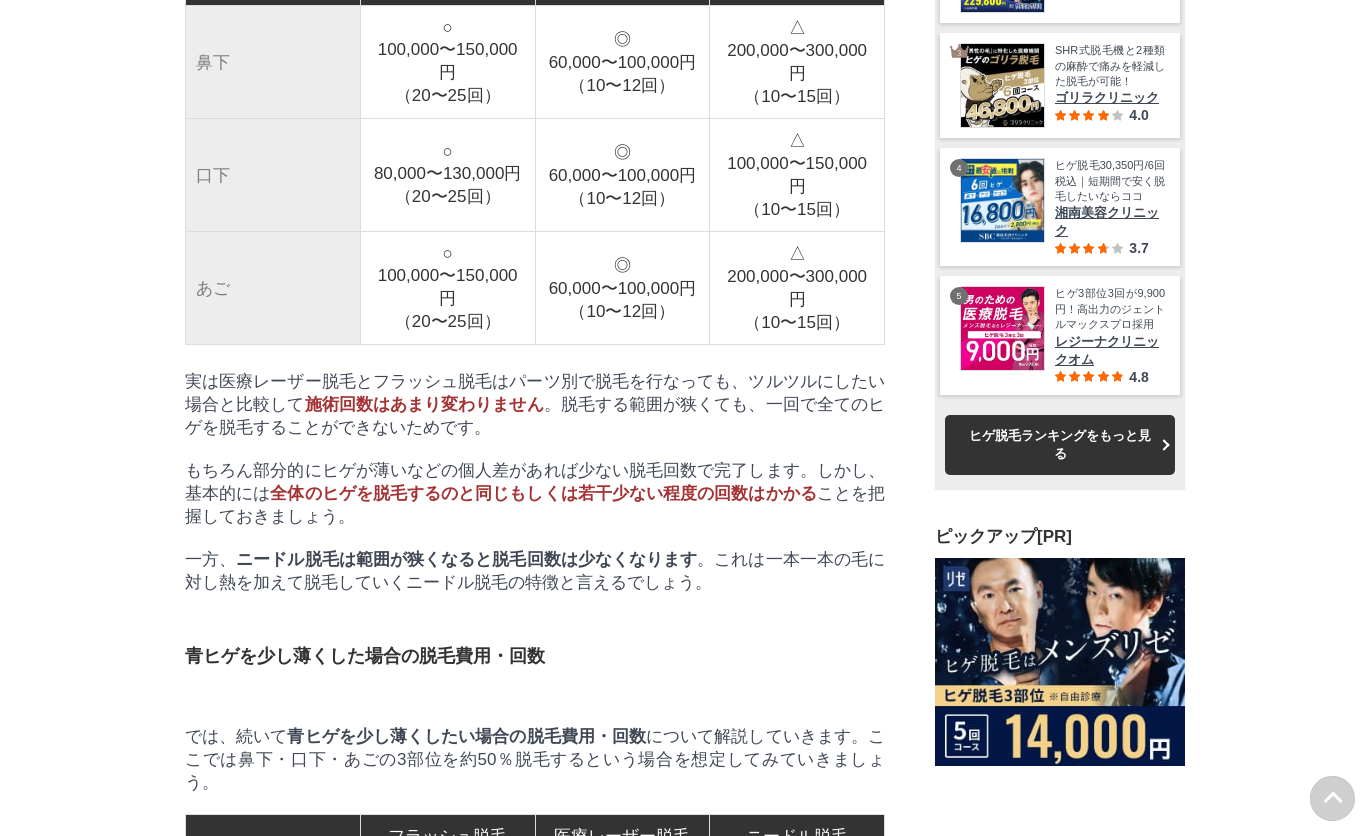 click on "◎ 60,000〜100,000円 （10〜12回）" at bounding box center [622, 62] 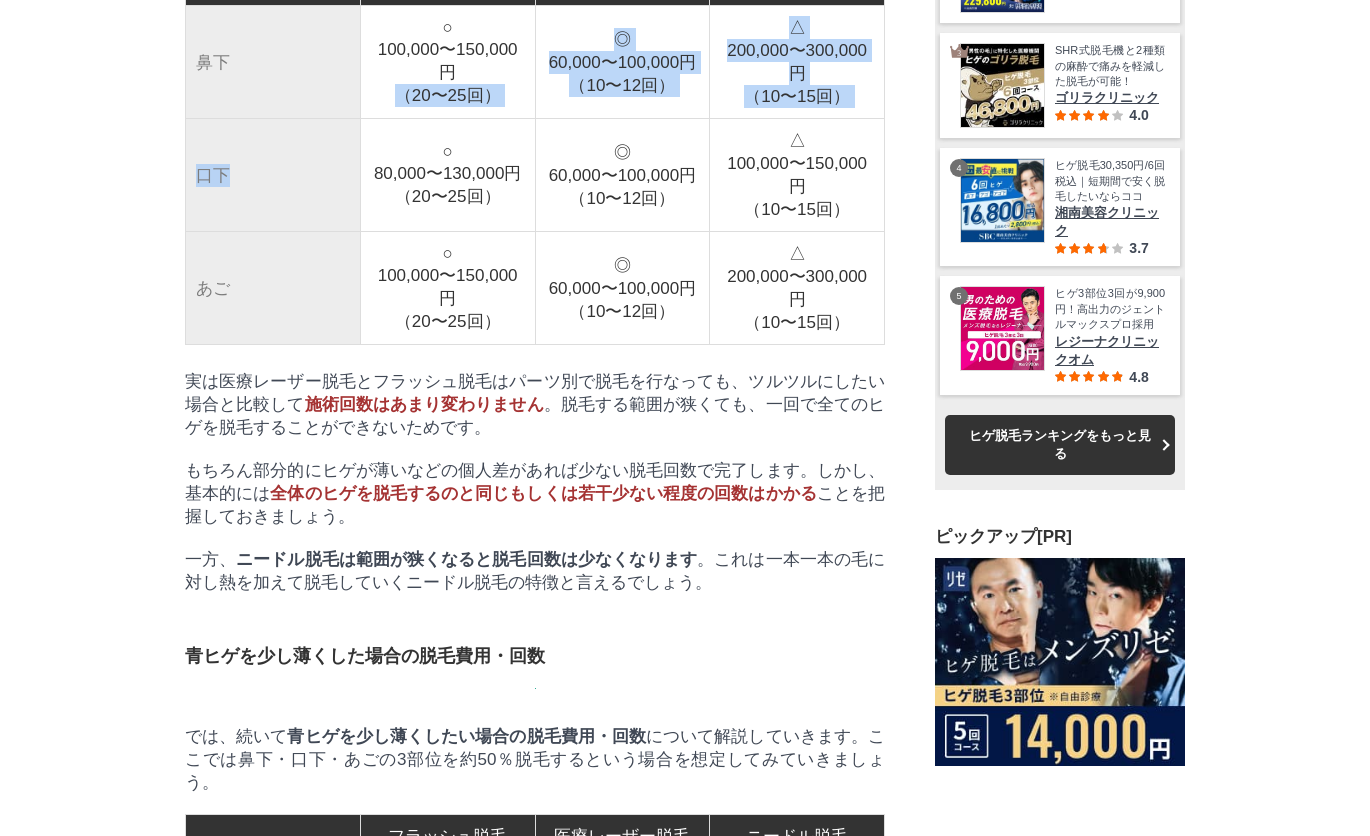 drag, startPoint x: 625, startPoint y: 292, endPoint x: 367, endPoint y: 329, distance: 260.6396 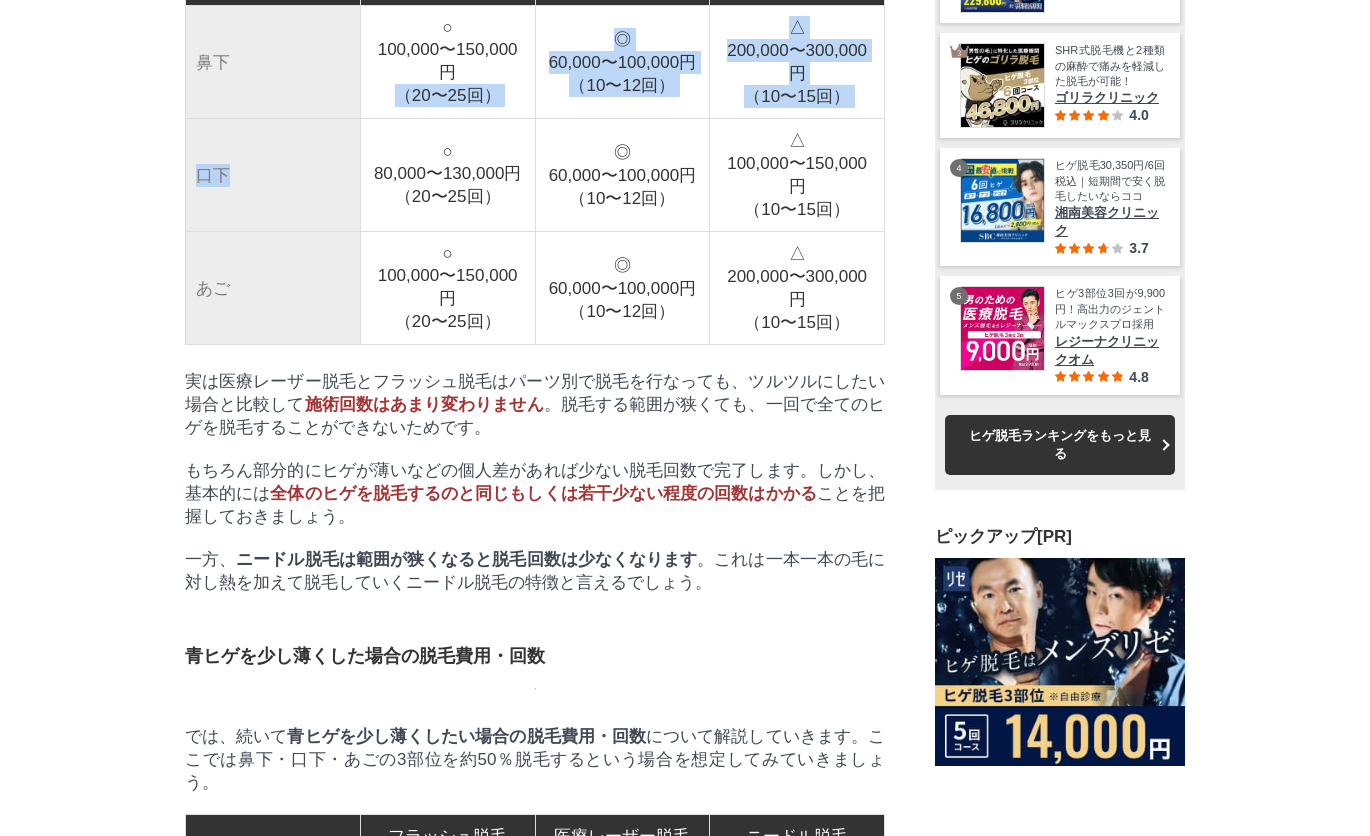 click on "フラッシュ脱毛 医療レーザー脱毛 ニードル脱毛 鼻下 ○ 100,000〜150,000円 （20〜25回） ◎ 60,000〜100,000円 （10〜12回） △ 200,000〜300,000円 （10〜15回） 口下 ○ 80,000〜130,000円 （20〜25回） ◎ 60,000〜100,000円 （10〜12回） △ 100,000〜150,000円 （10〜15回） あご ○ 100,000〜150,000円 （20〜25回） ◎ 60,000〜100,000円 （10〜12回） △ 200,000〜300,000円 （10〜15回）" at bounding box center [535, 153] 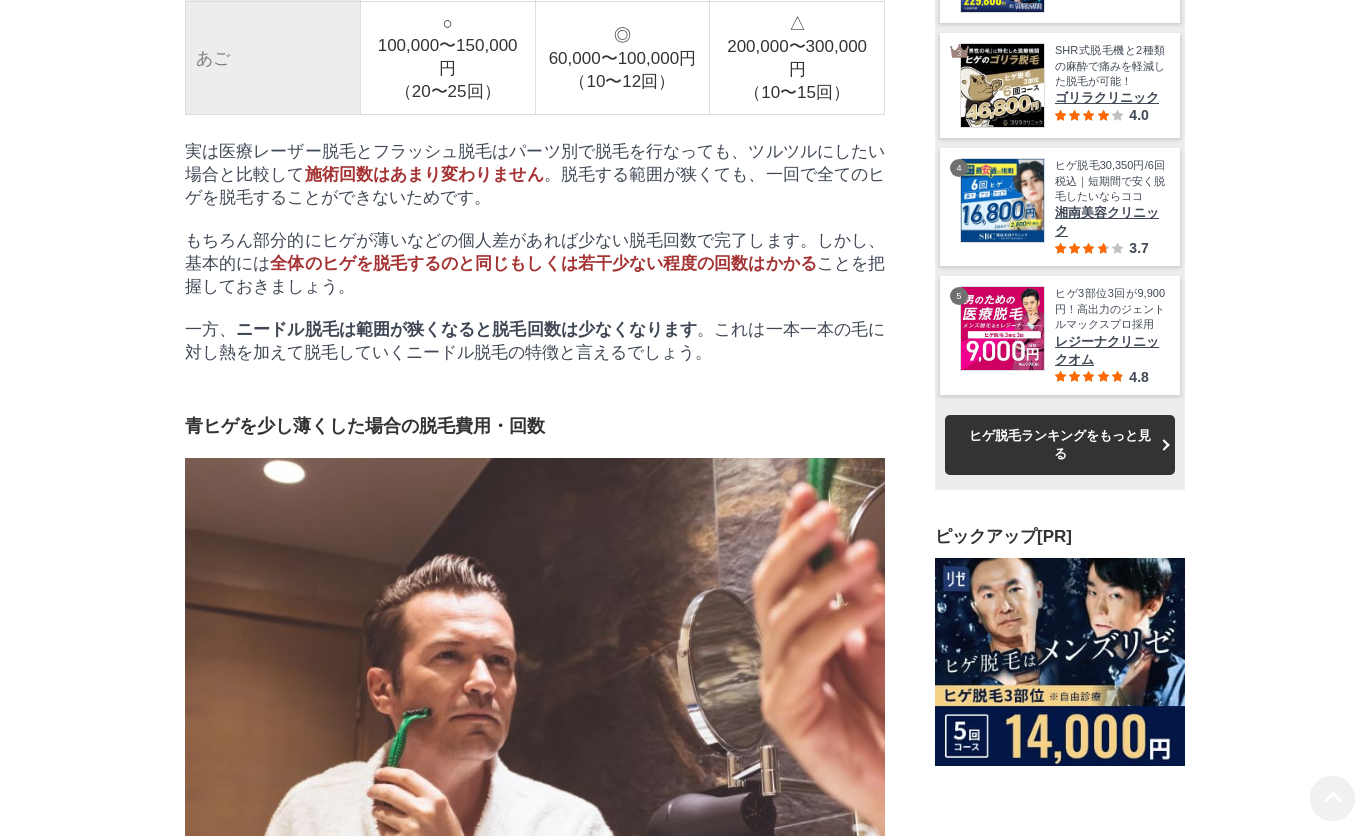 scroll, scrollTop: 4666, scrollLeft: 0, axis: vertical 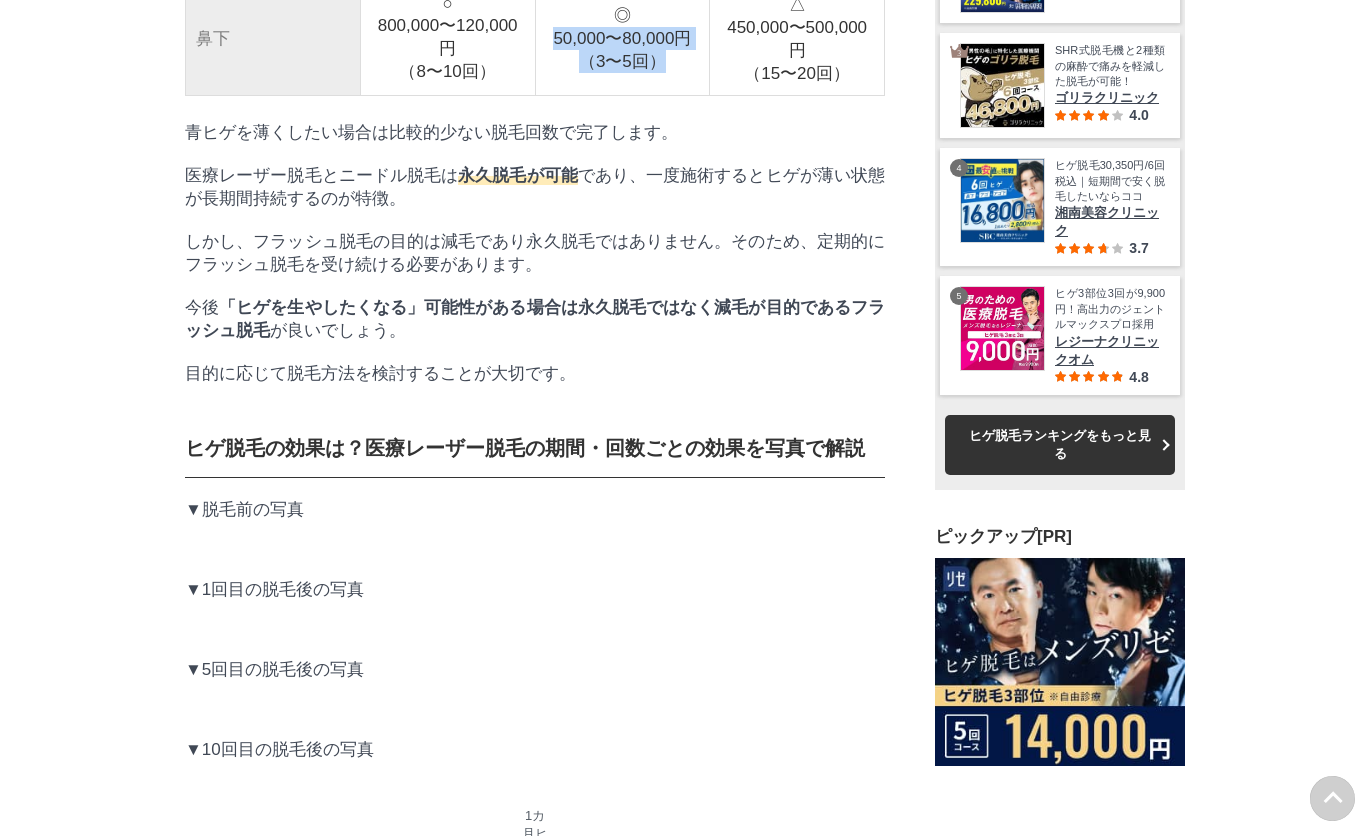 drag, startPoint x: 632, startPoint y: 370, endPoint x: 683, endPoint y: 392, distance: 55.542778 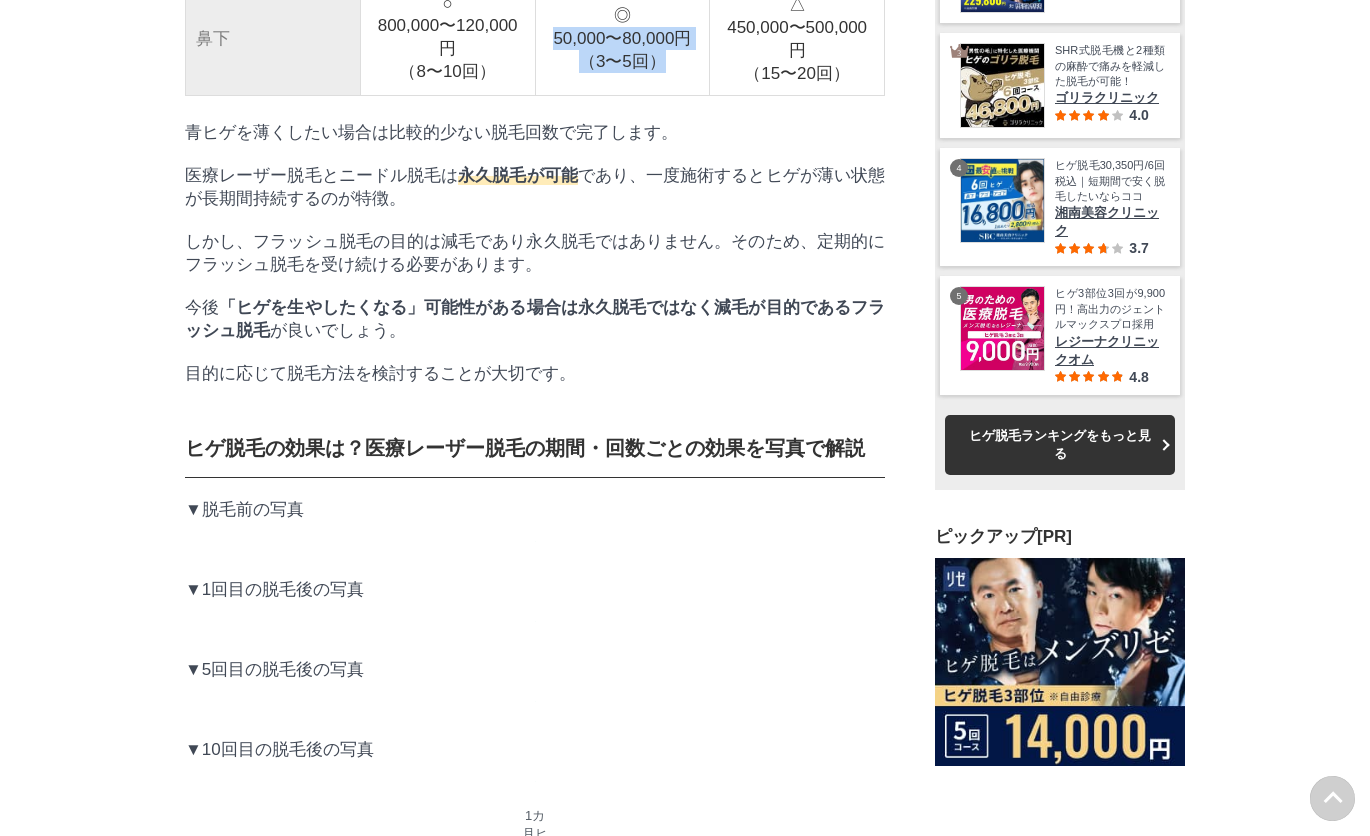 click on "◎ 50,000〜80,000円 （3〜5回）" at bounding box center (622, 38) 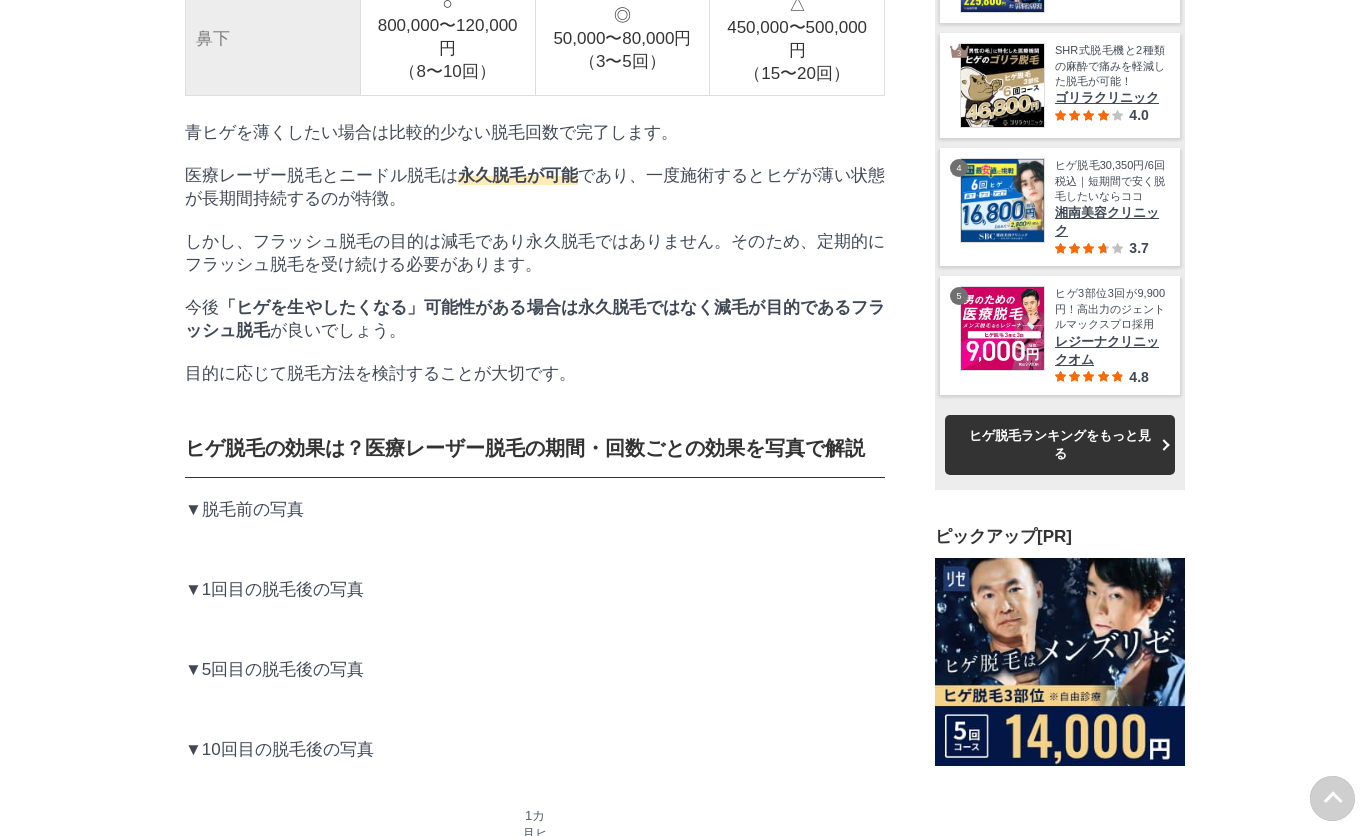 click on "○ 800,000〜120,000円 （8〜10回）" at bounding box center [447, 38] 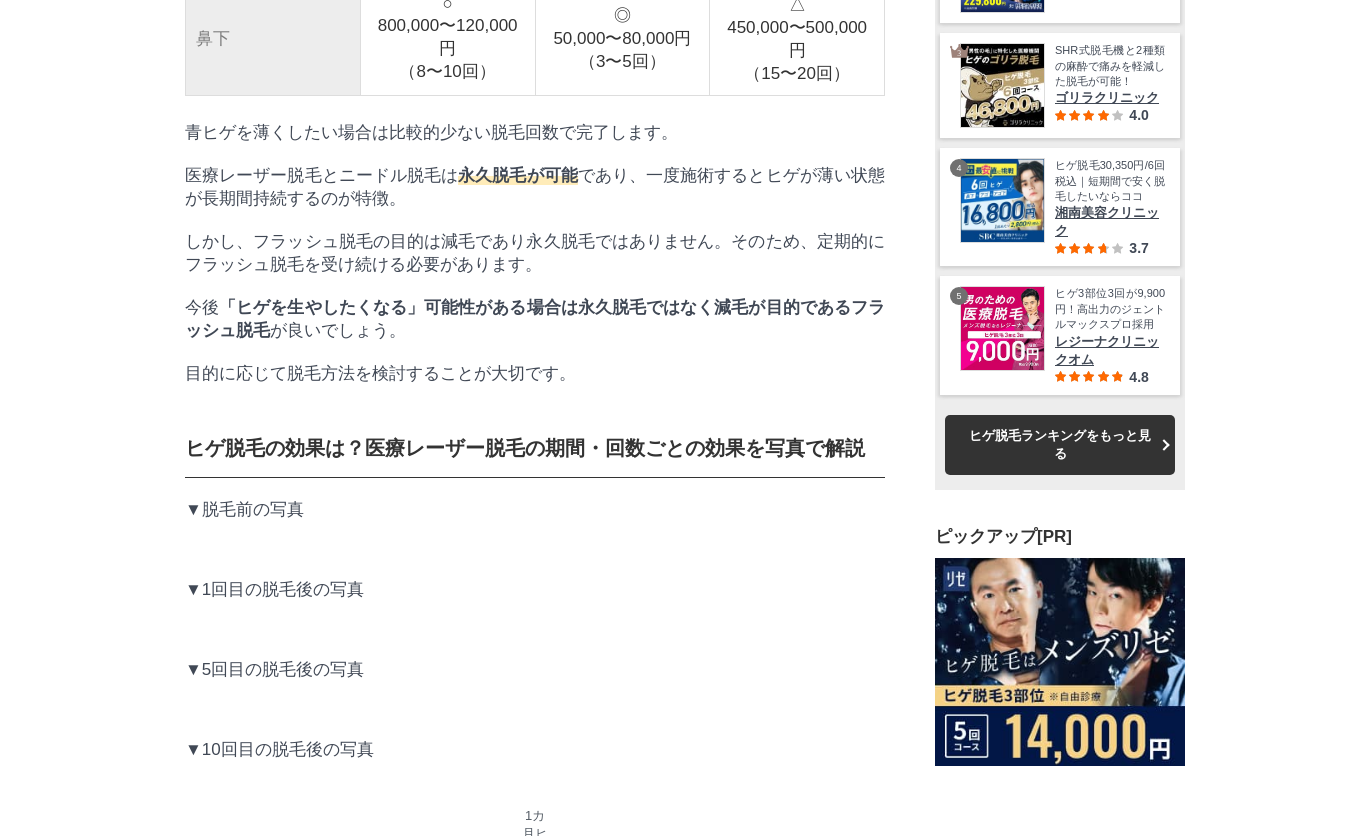drag, startPoint x: 390, startPoint y: 236, endPoint x: 469, endPoint y: 320, distance: 115.31262 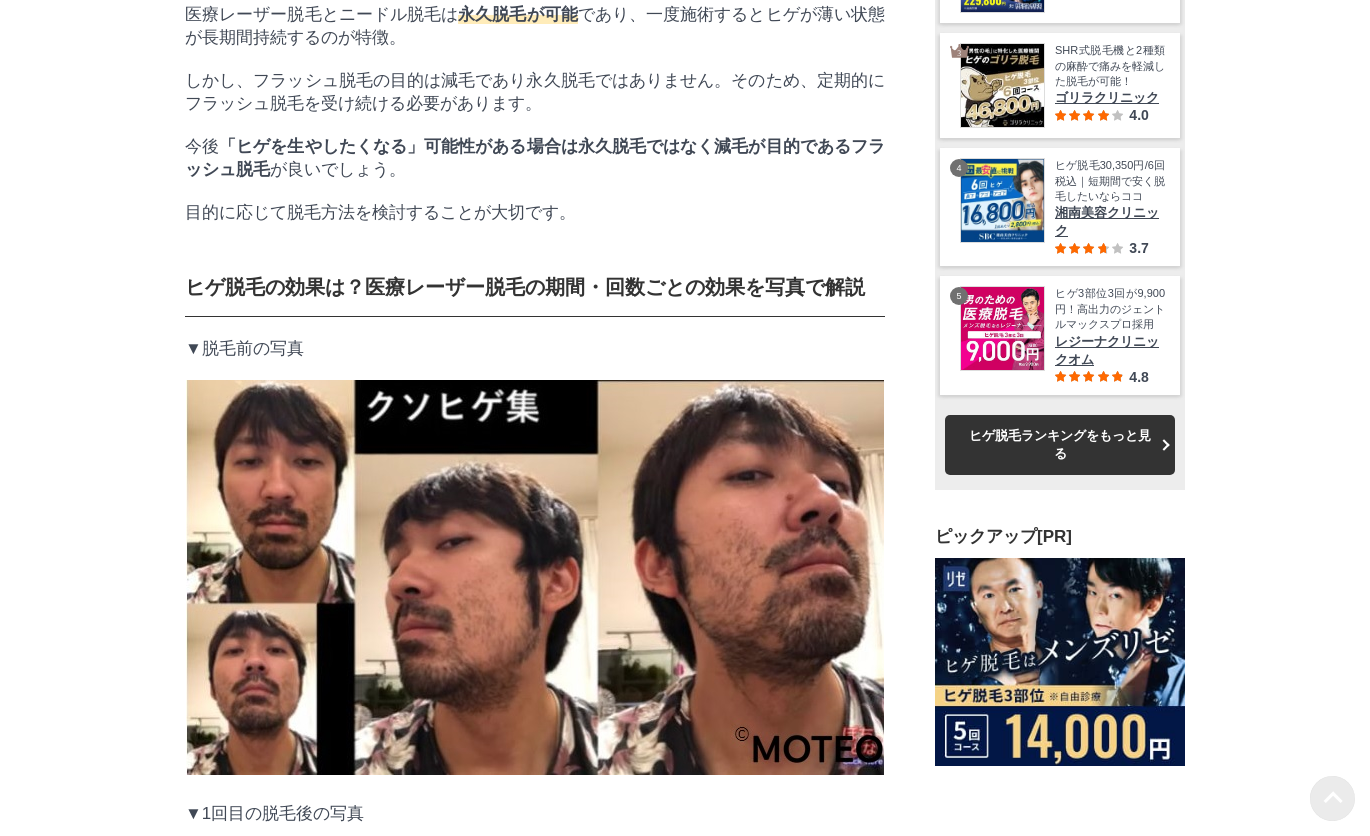 scroll, scrollTop: 5666, scrollLeft: 0, axis: vertical 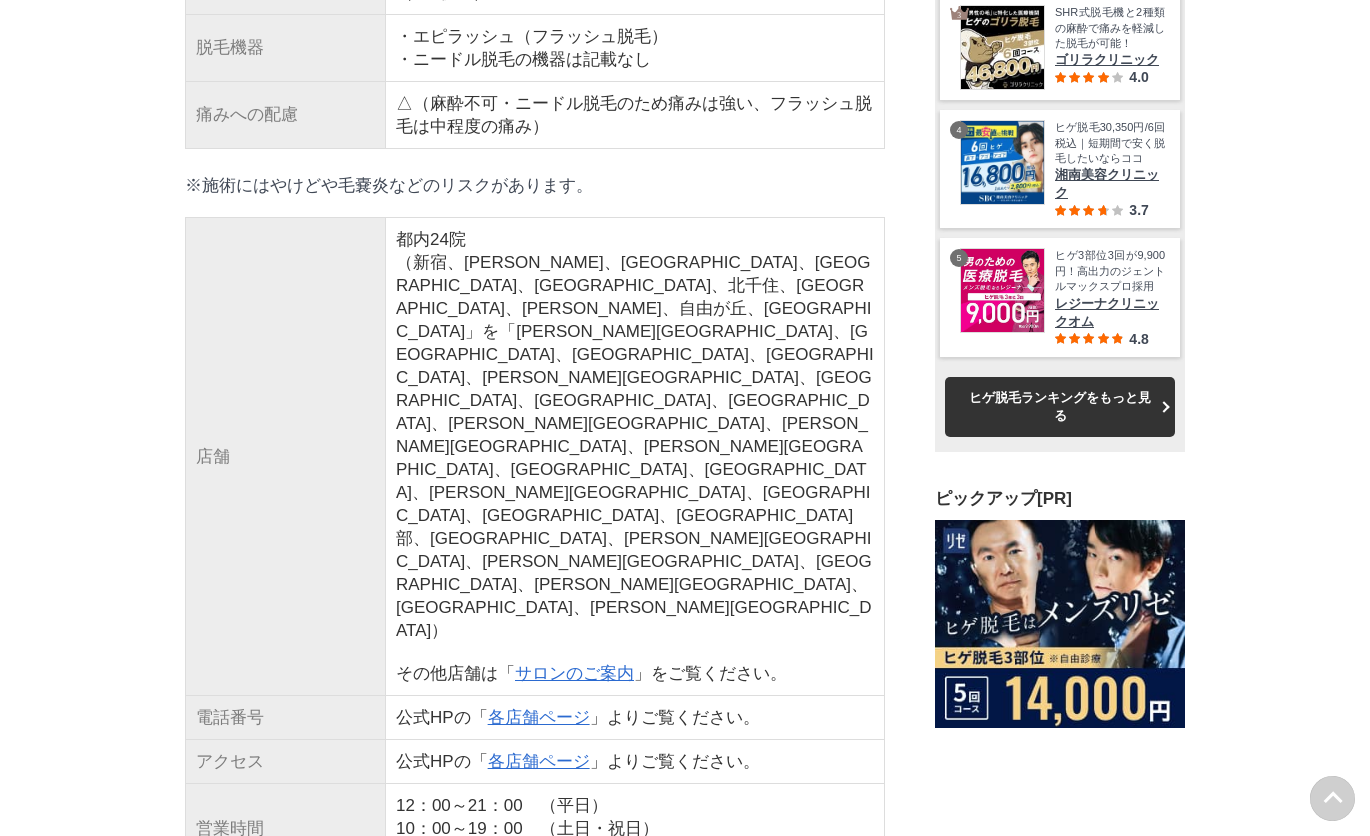 drag, startPoint x: 197, startPoint y: 242, endPoint x: 273, endPoint y: 316, distance: 106.07545 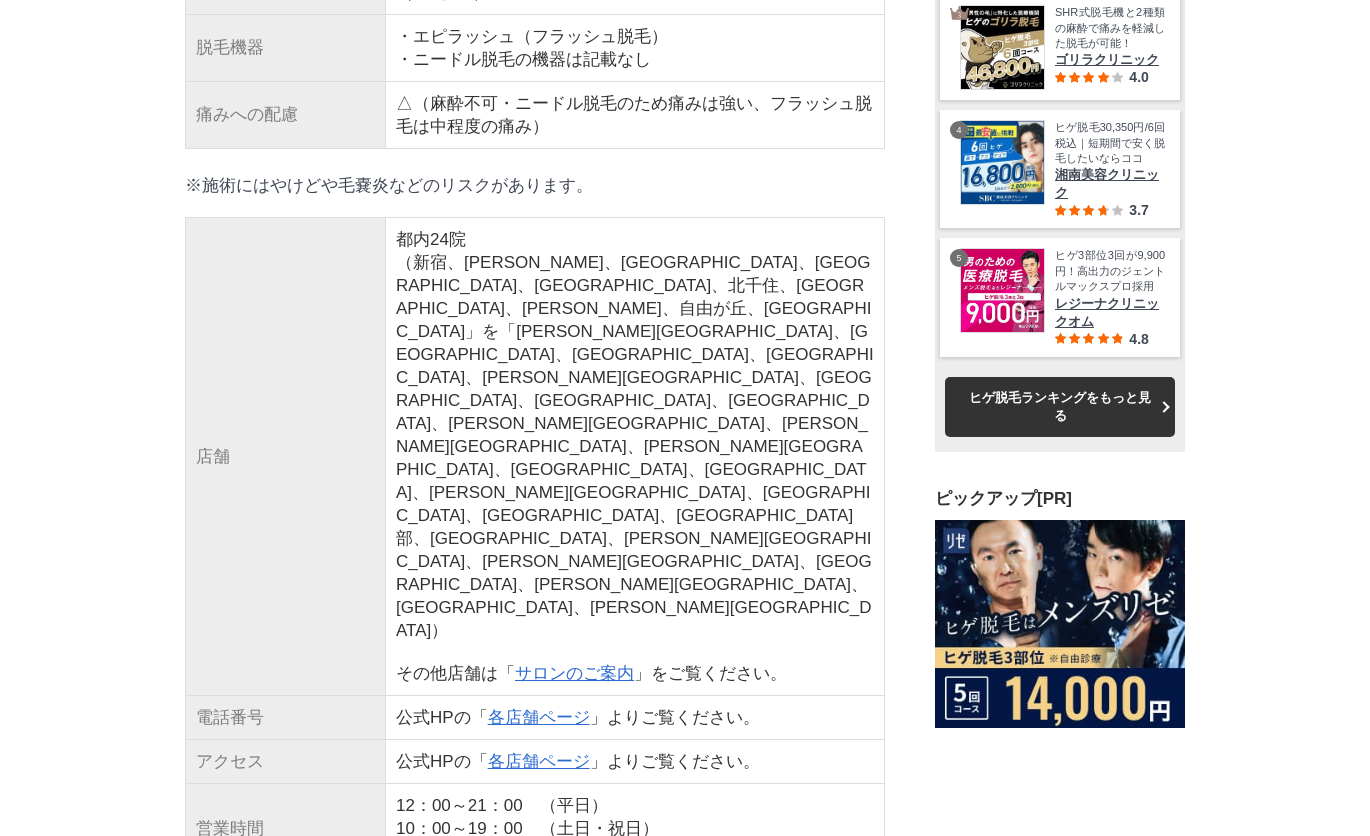 drag, startPoint x: 577, startPoint y: 263, endPoint x: 737, endPoint y: 322, distance: 170.53152 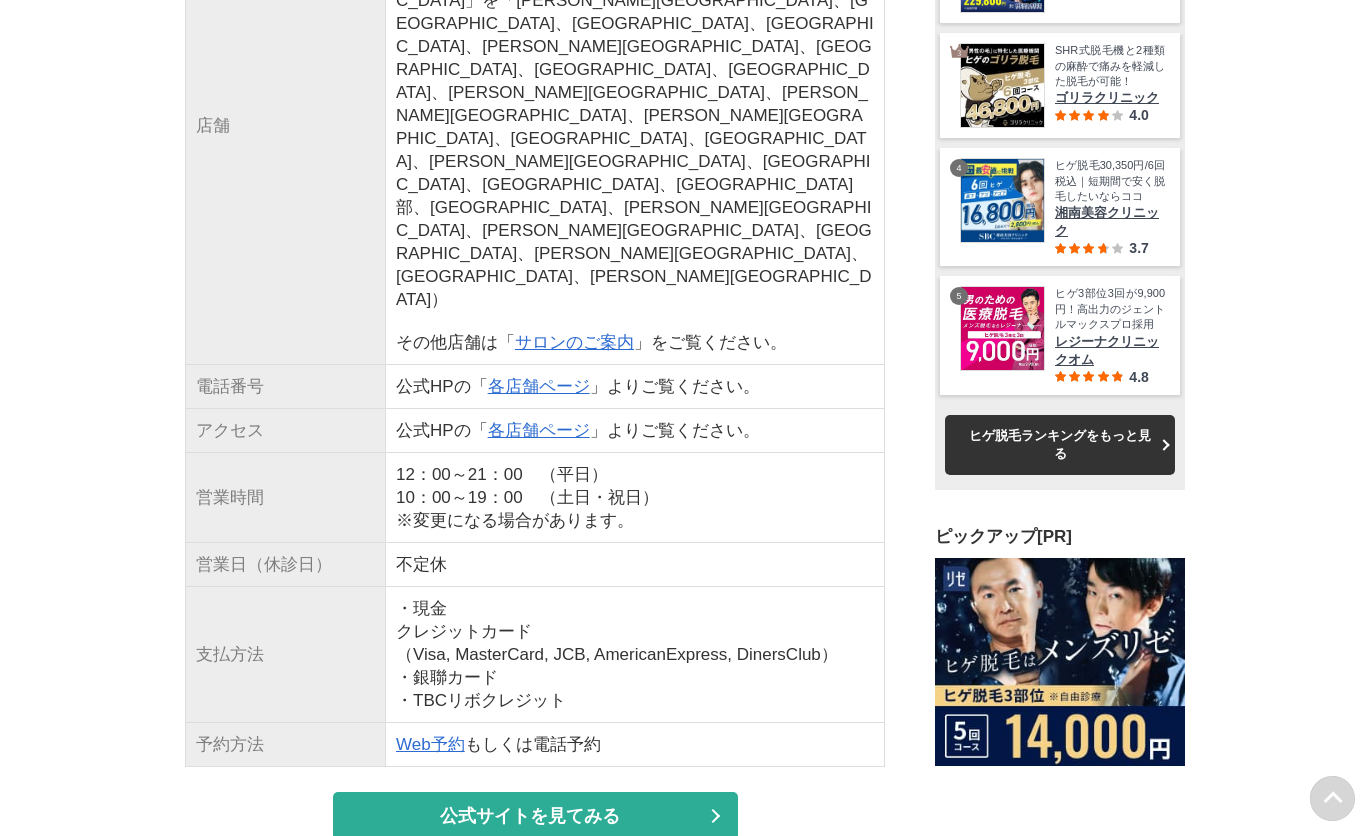 scroll, scrollTop: 14166, scrollLeft: 0, axis: vertical 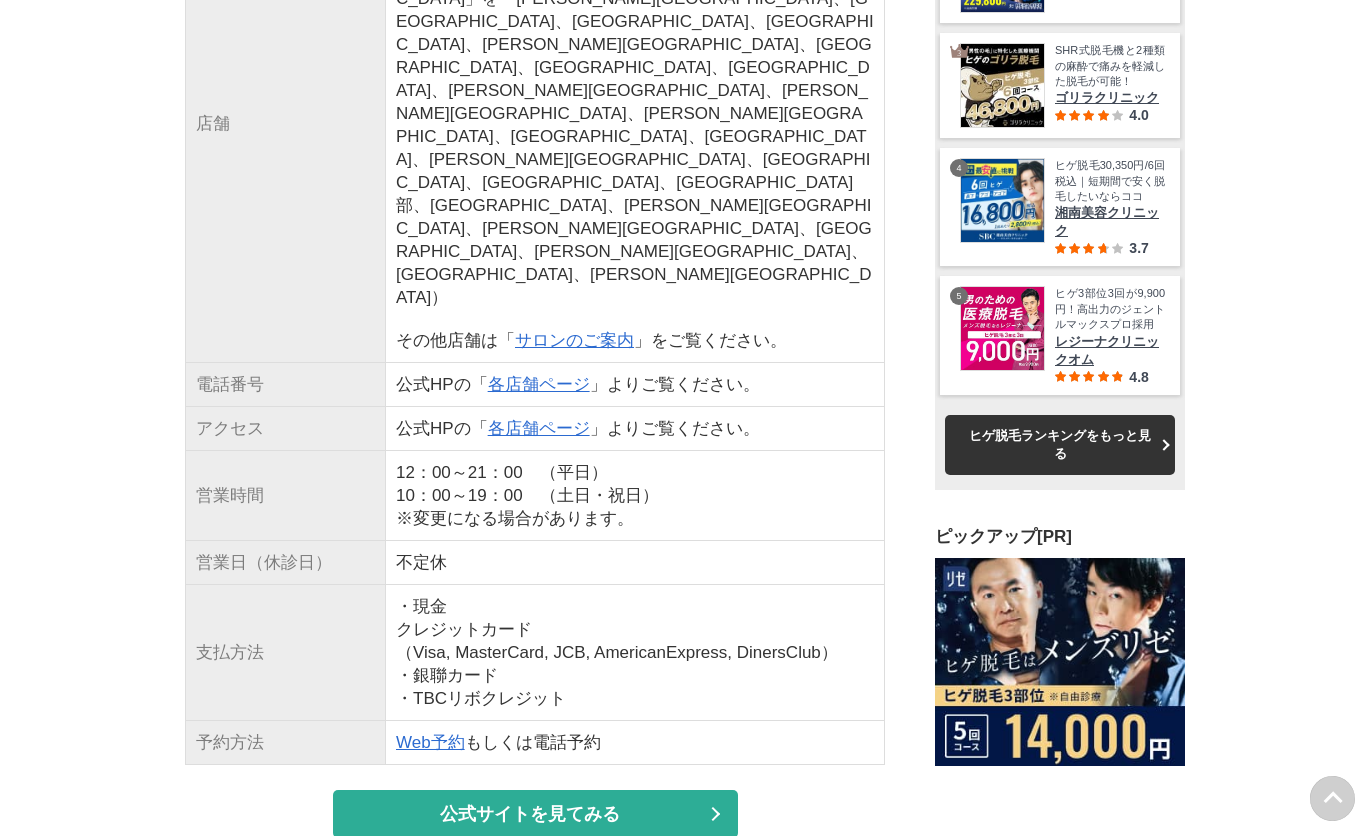 drag, startPoint x: 419, startPoint y: 318, endPoint x: 631, endPoint y: 332, distance: 212.46176 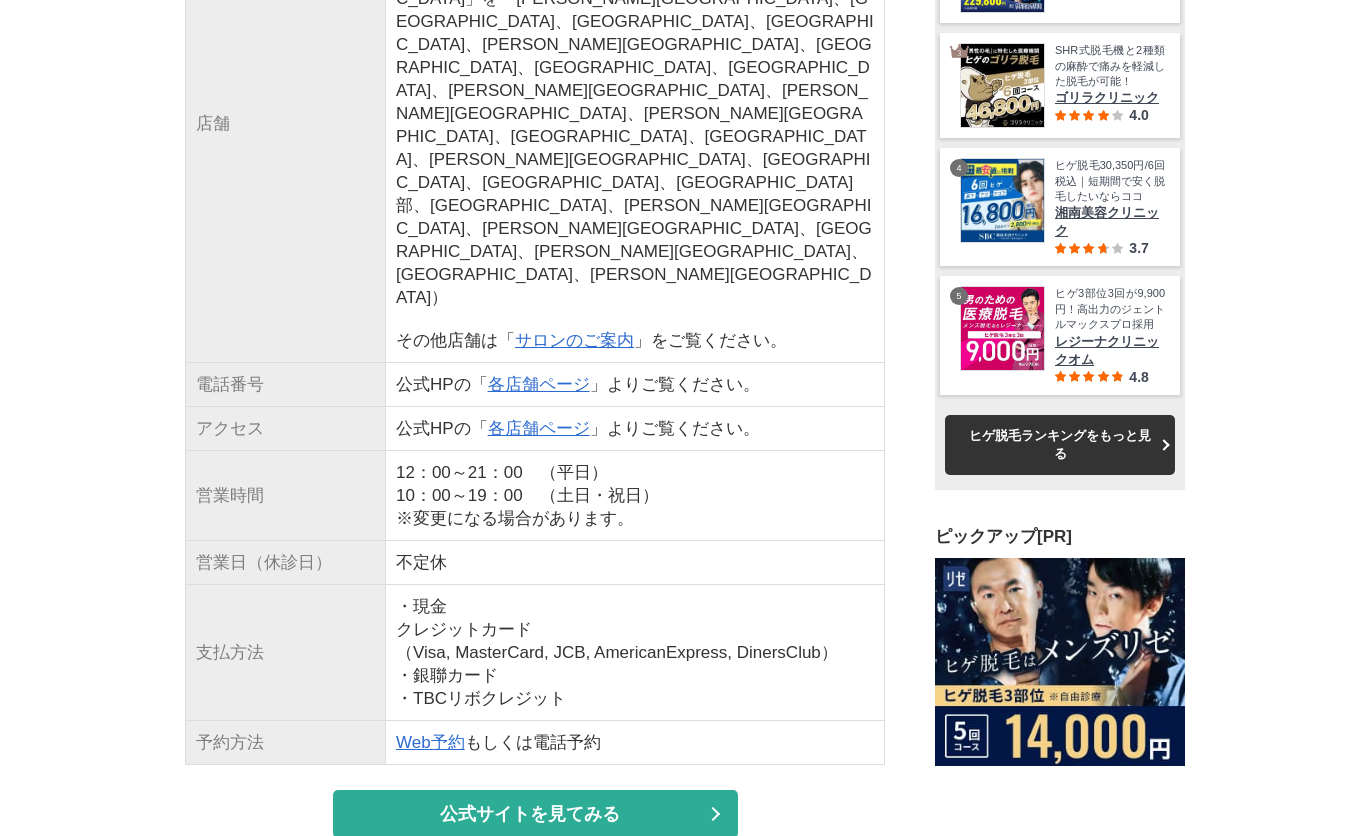 drag, startPoint x: 631, startPoint y: 332, endPoint x: 457, endPoint y: 266, distance: 186.09676 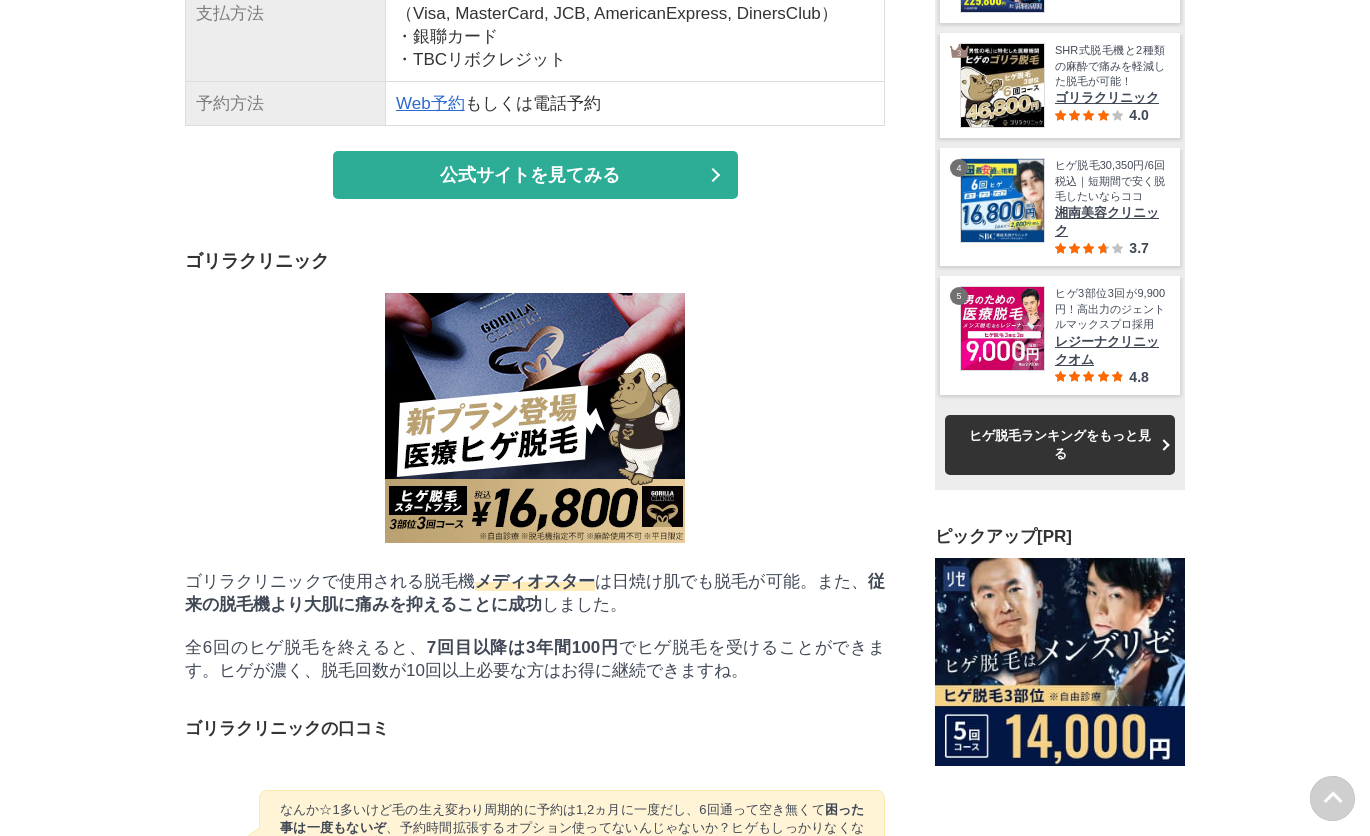 scroll, scrollTop: 14833, scrollLeft: 0, axis: vertical 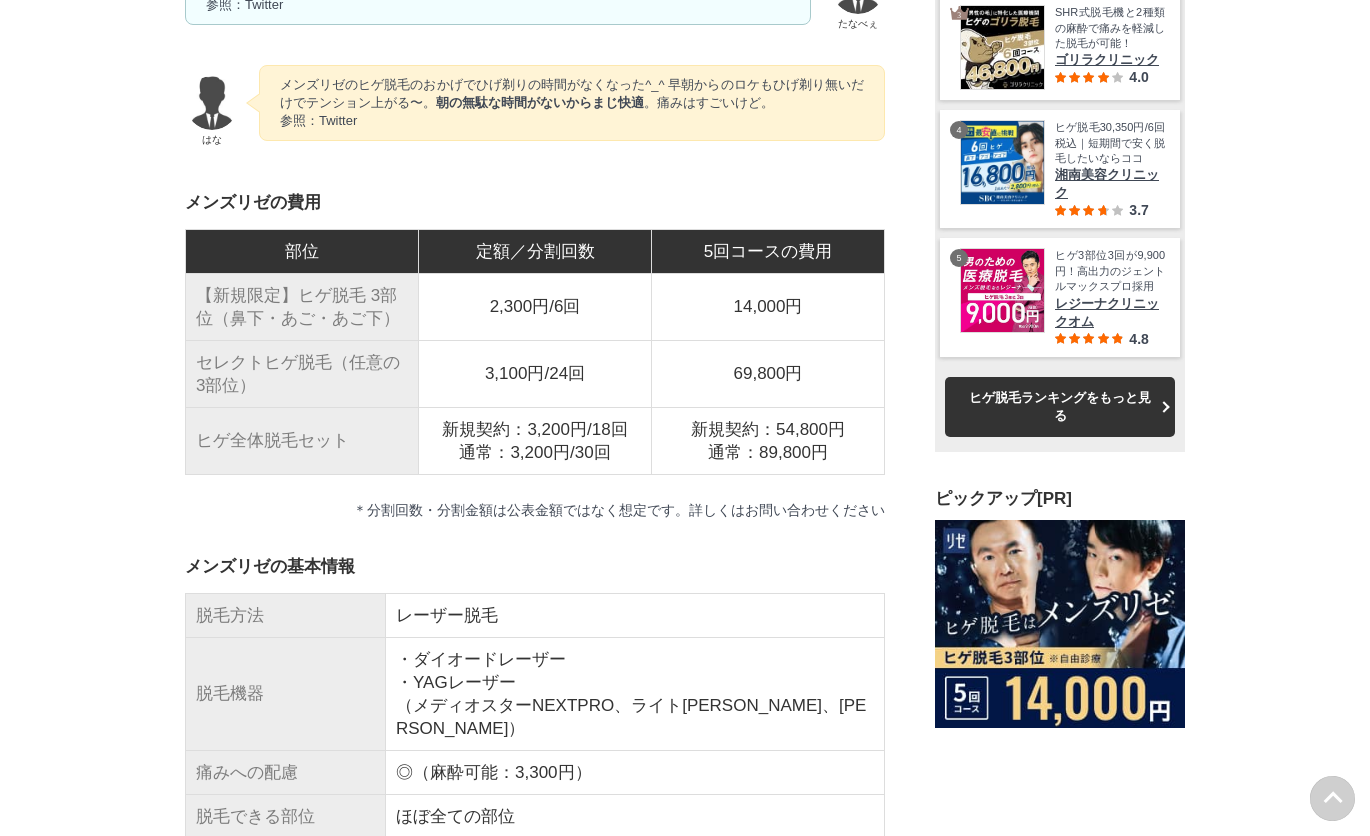 drag, startPoint x: 185, startPoint y: 228, endPoint x: 601, endPoint y: 345, distance: 432.14 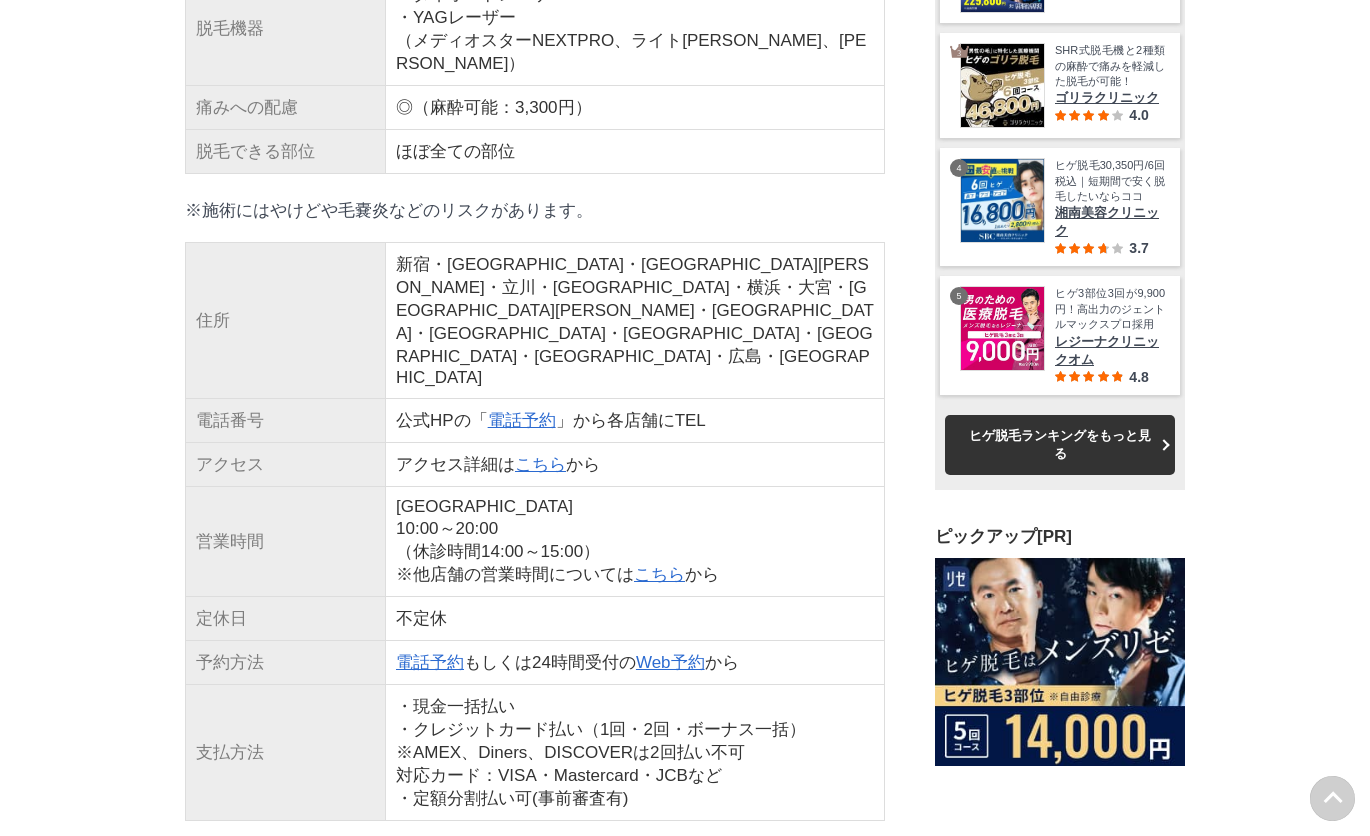 scroll, scrollTop: 18833, scrollLeft: 0, axis: vertical 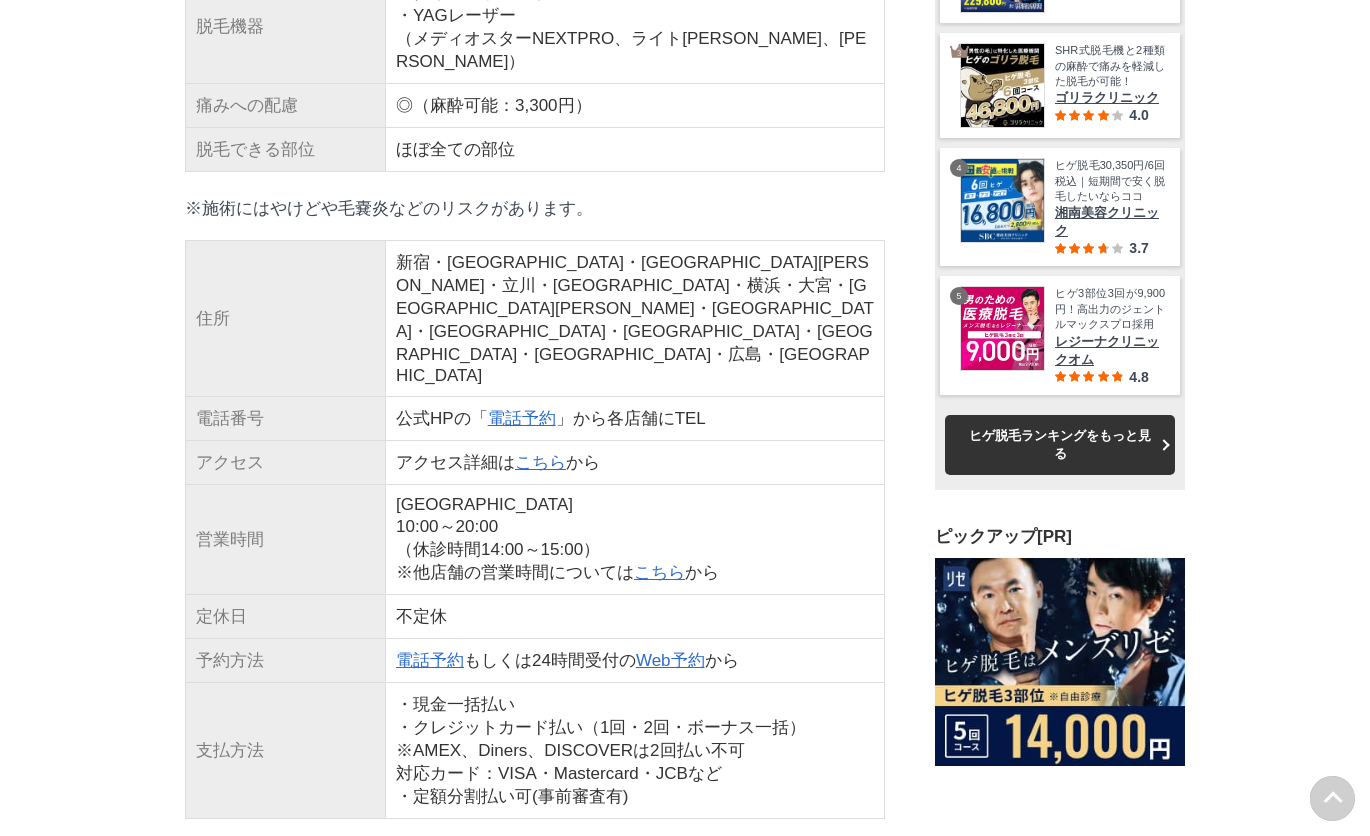 drag, startPoint x: 201, startPoint y: 312, endPoint x: 409, endPoint y: 350, distance: 211.44266 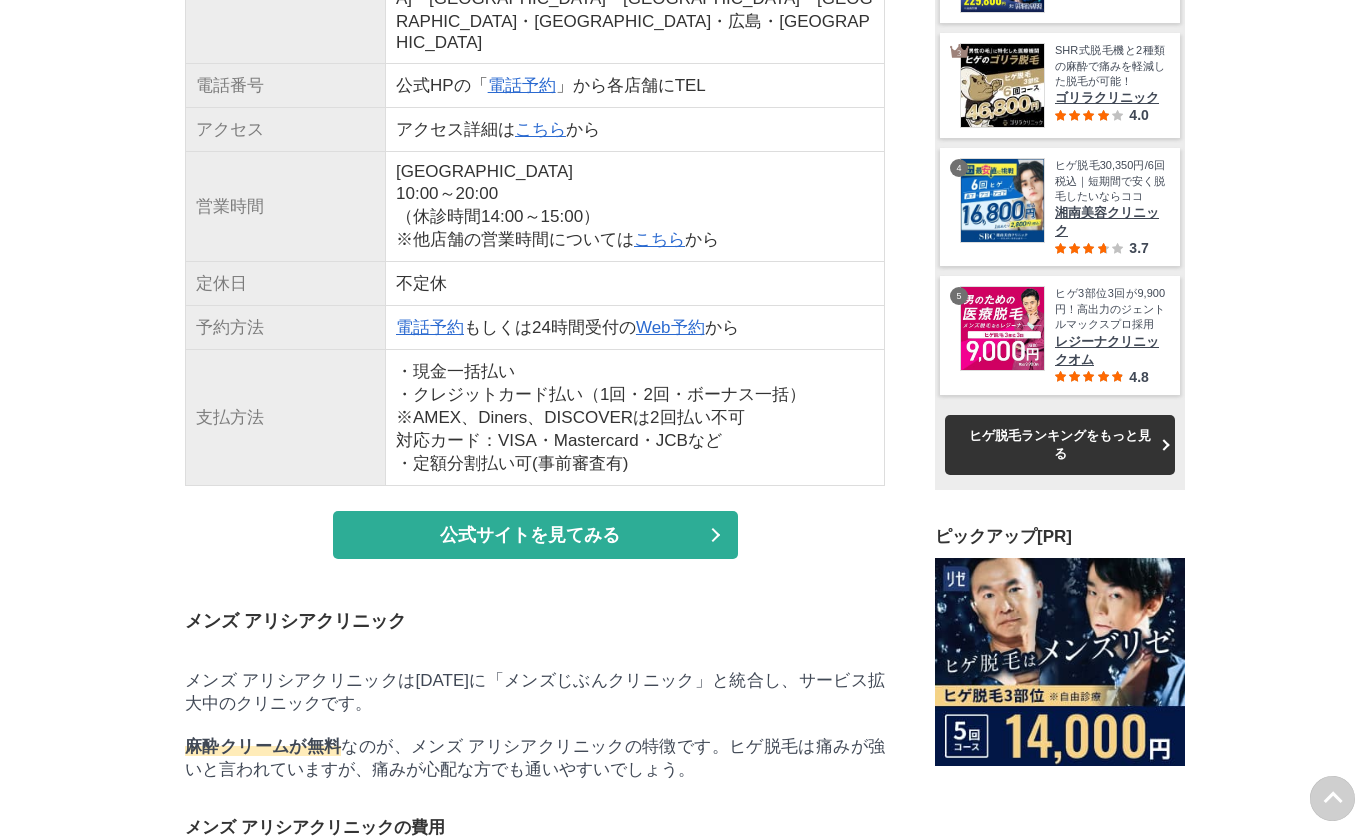 scroll, scrollTop: 19333, scrollLeft: 0, axis: vertical 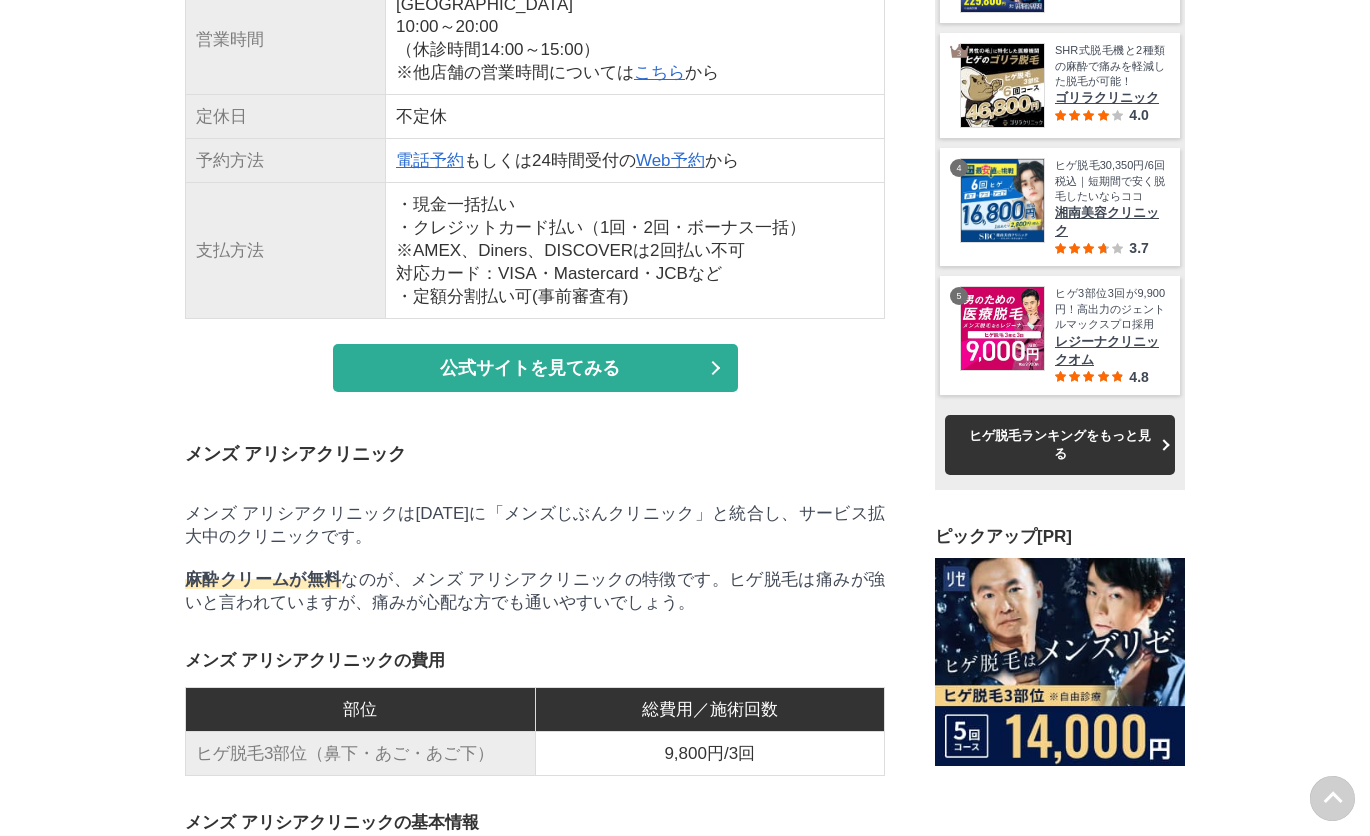 drag, startPoint x: 400, startPoint y: 220, endPoint x: 534, endPoint y: 314, distance: 163.68262 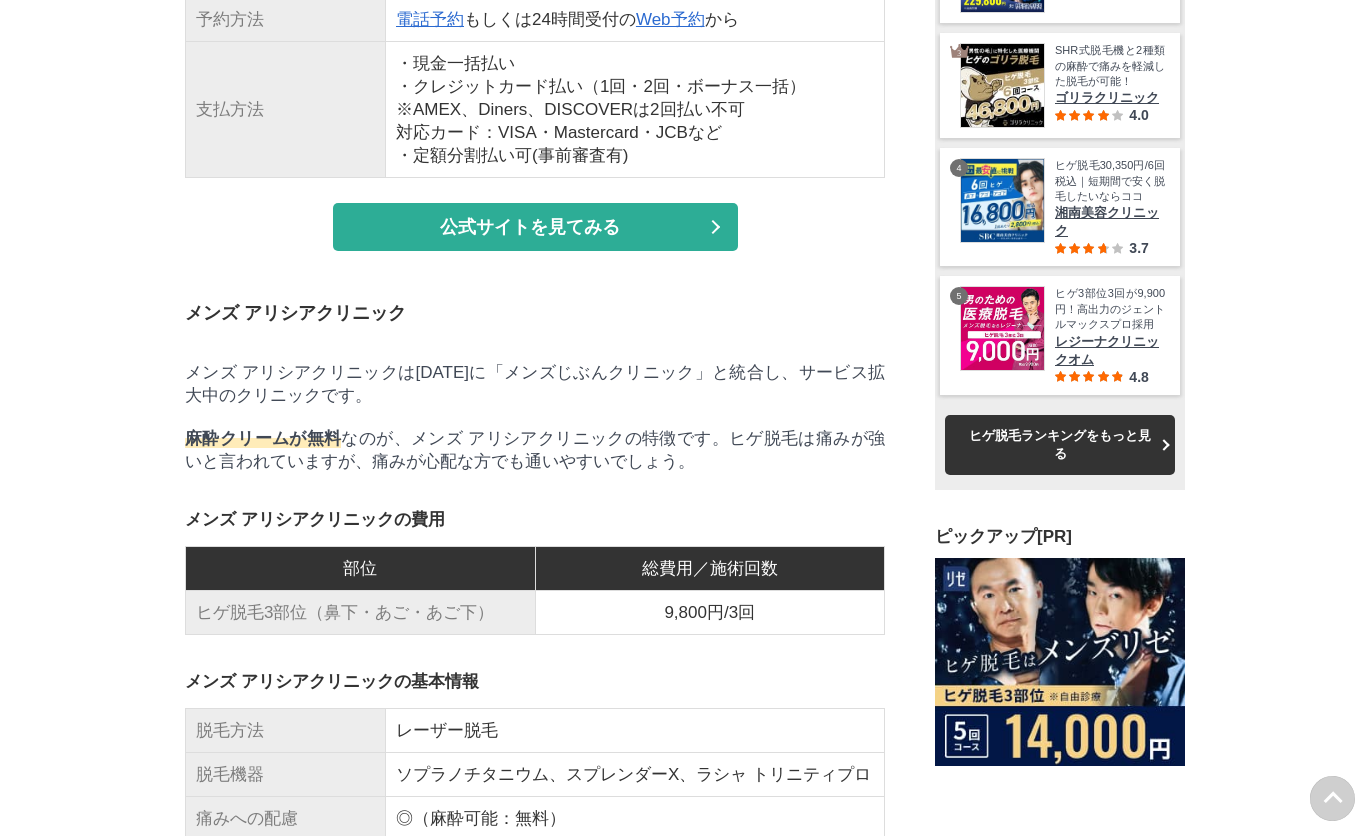 scroll, scrollTop: 19500, scrollLeft: 0, axis: vertical 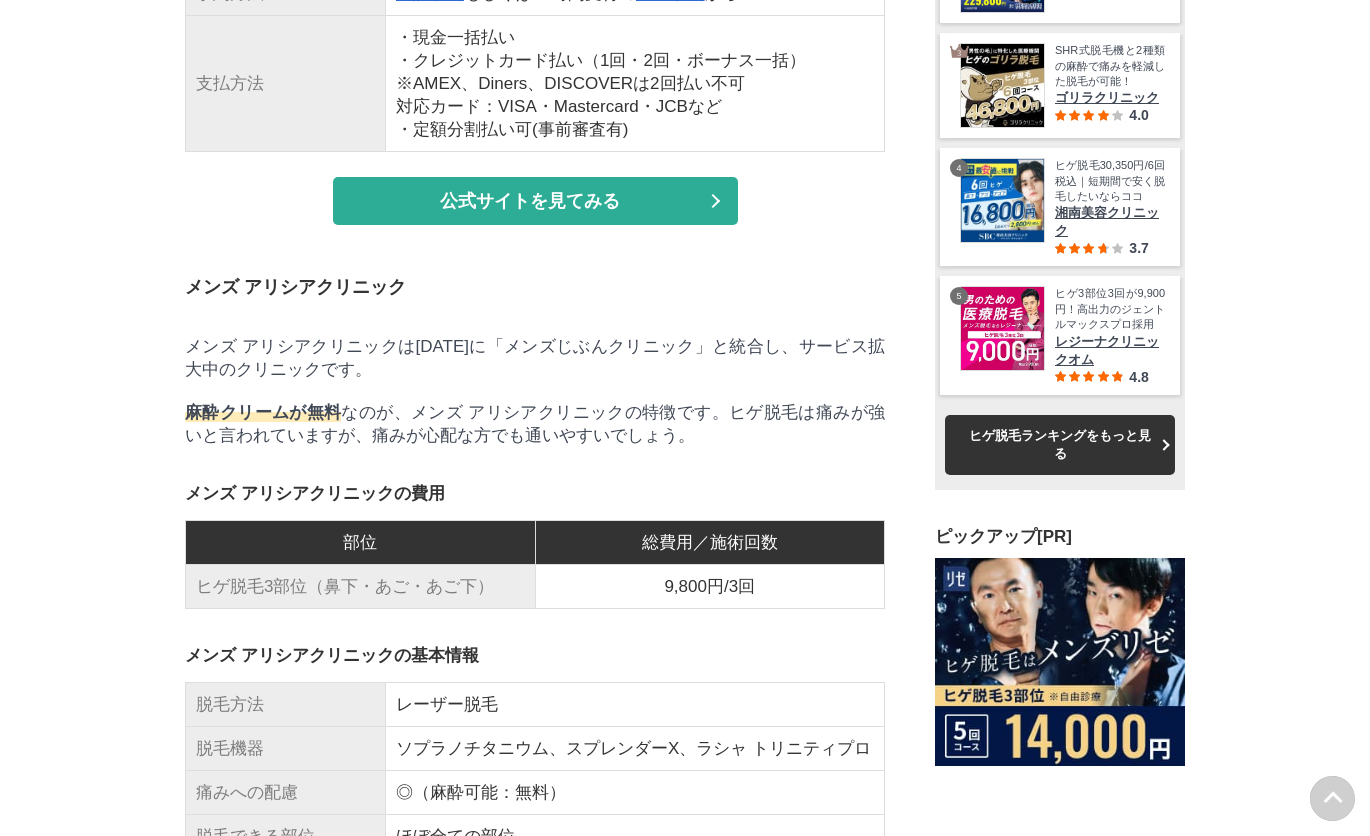 drag, startPoint x: 395, startPoint y: 368, endPoint x: 635, endPoint y: 405, distance: 242.83534 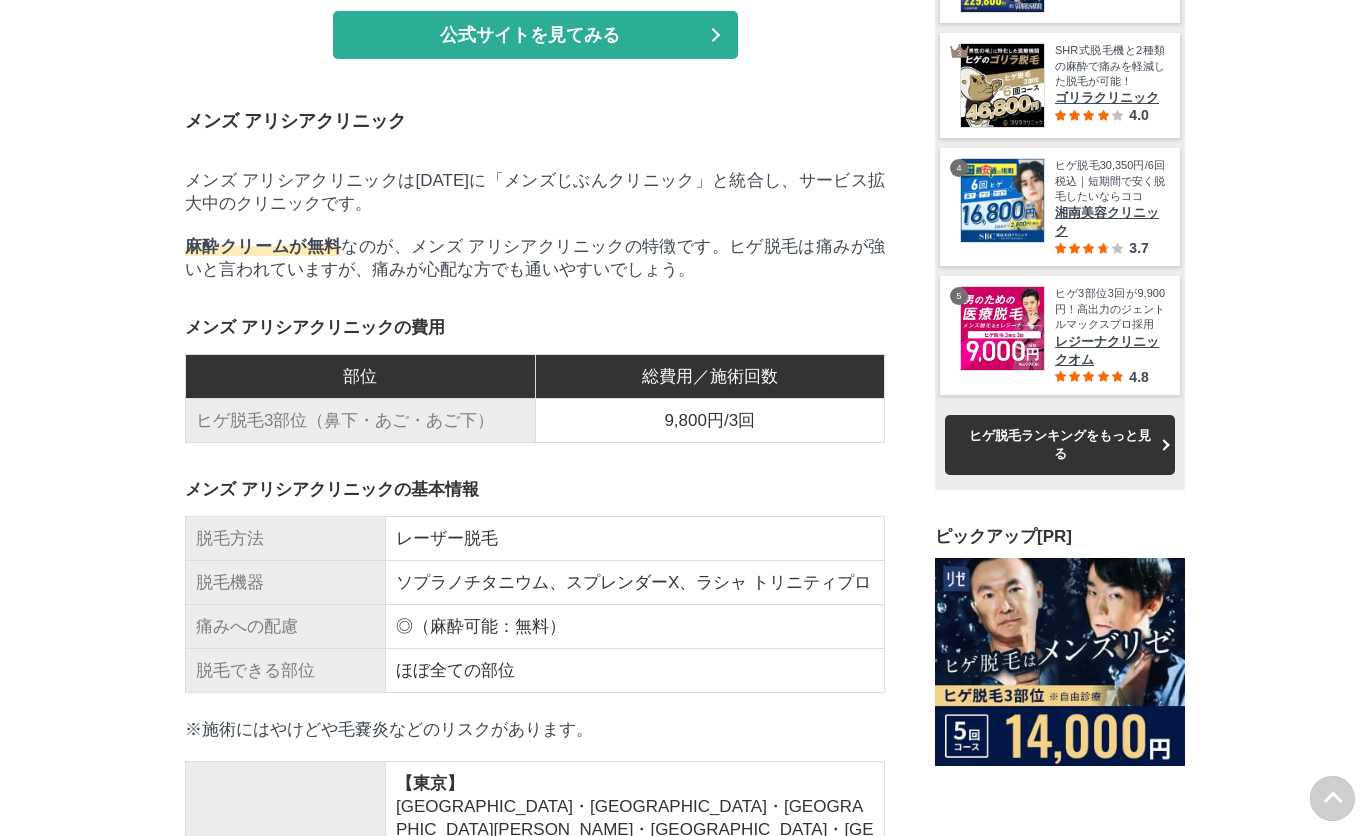 scroll, scrollTop: 19833, scrollLeft: 0, axis: vertical 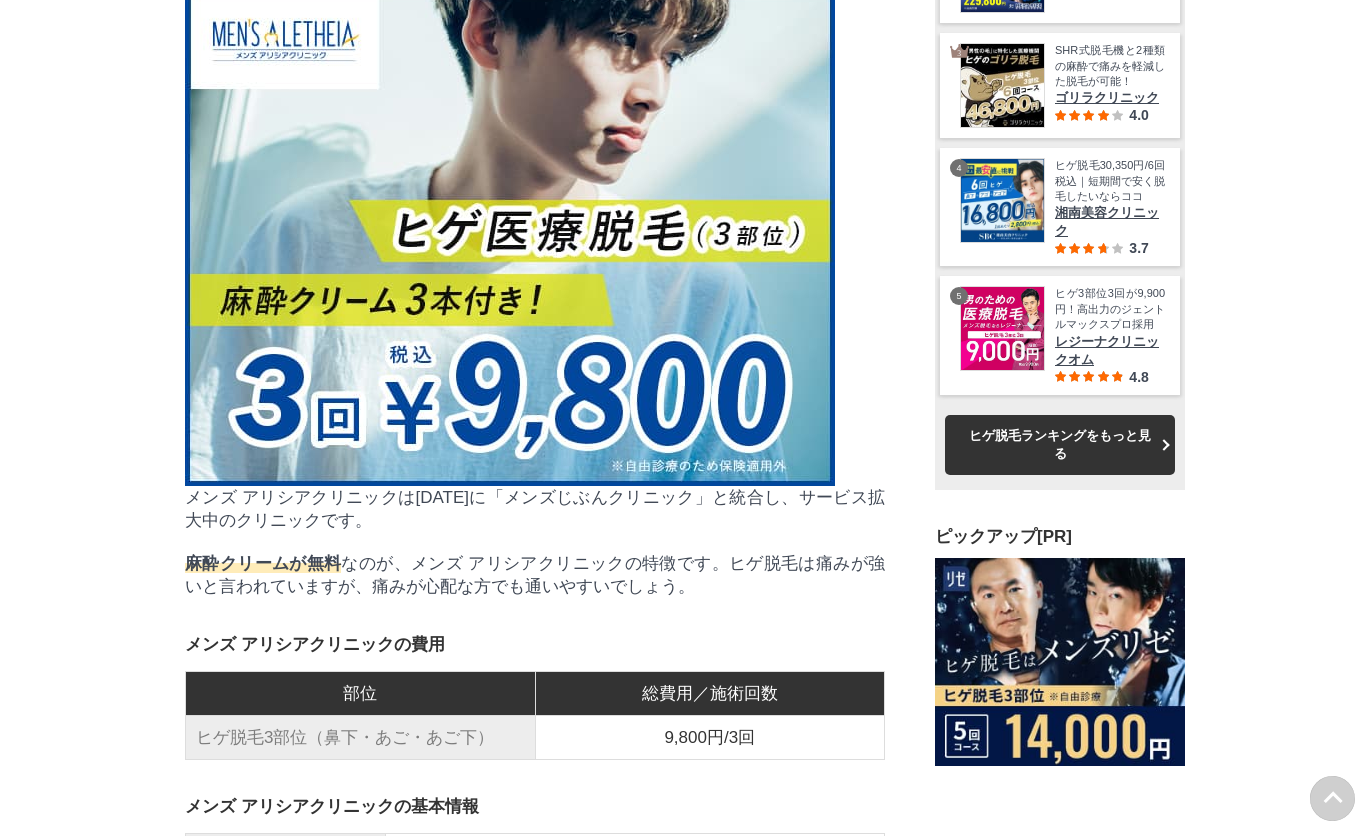drag, startPoint x: 424, startPoint y: 211, endPoint x: 485, endPoint y: 248, distance: 71.34424 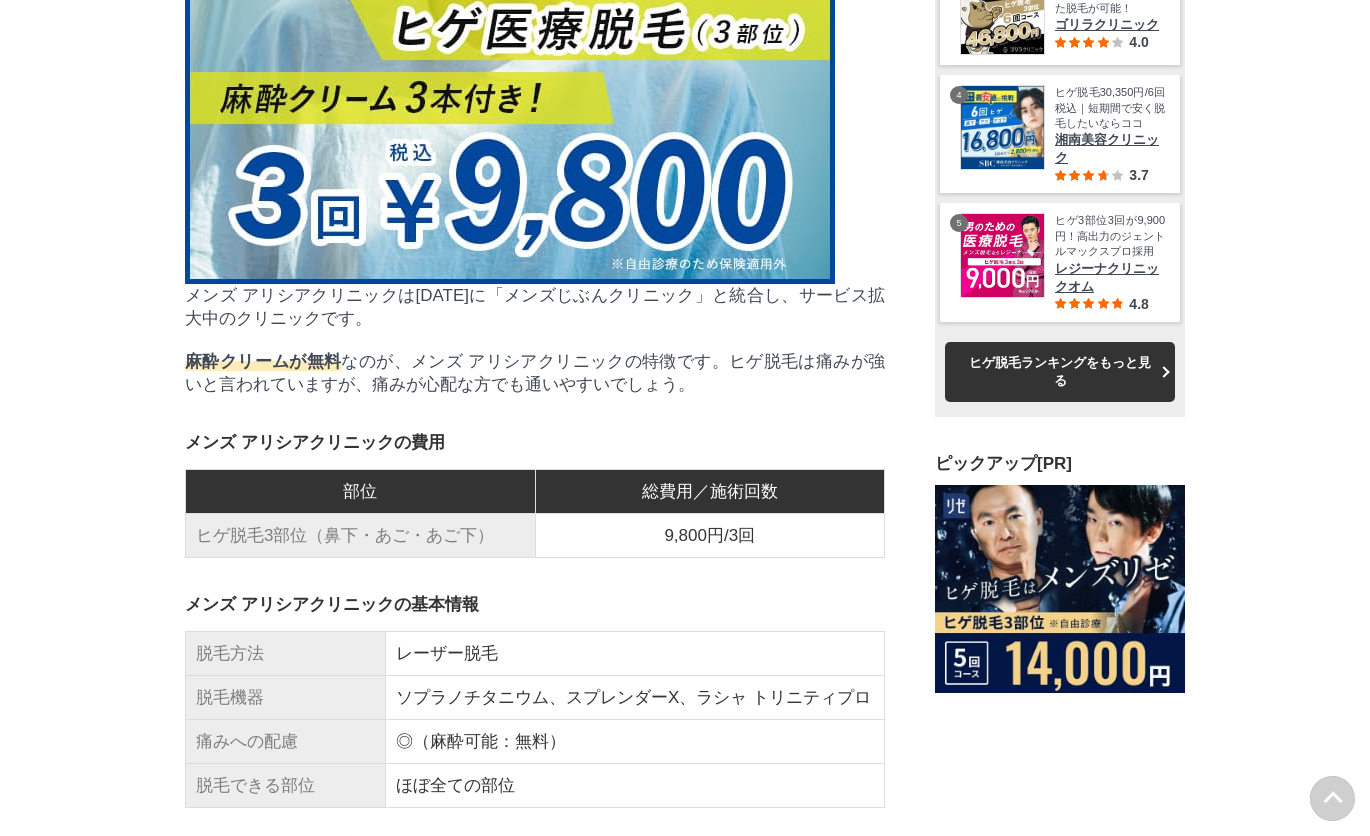 scroll, scrollTop: 20000, scrollLeft: 0, axis: vertical 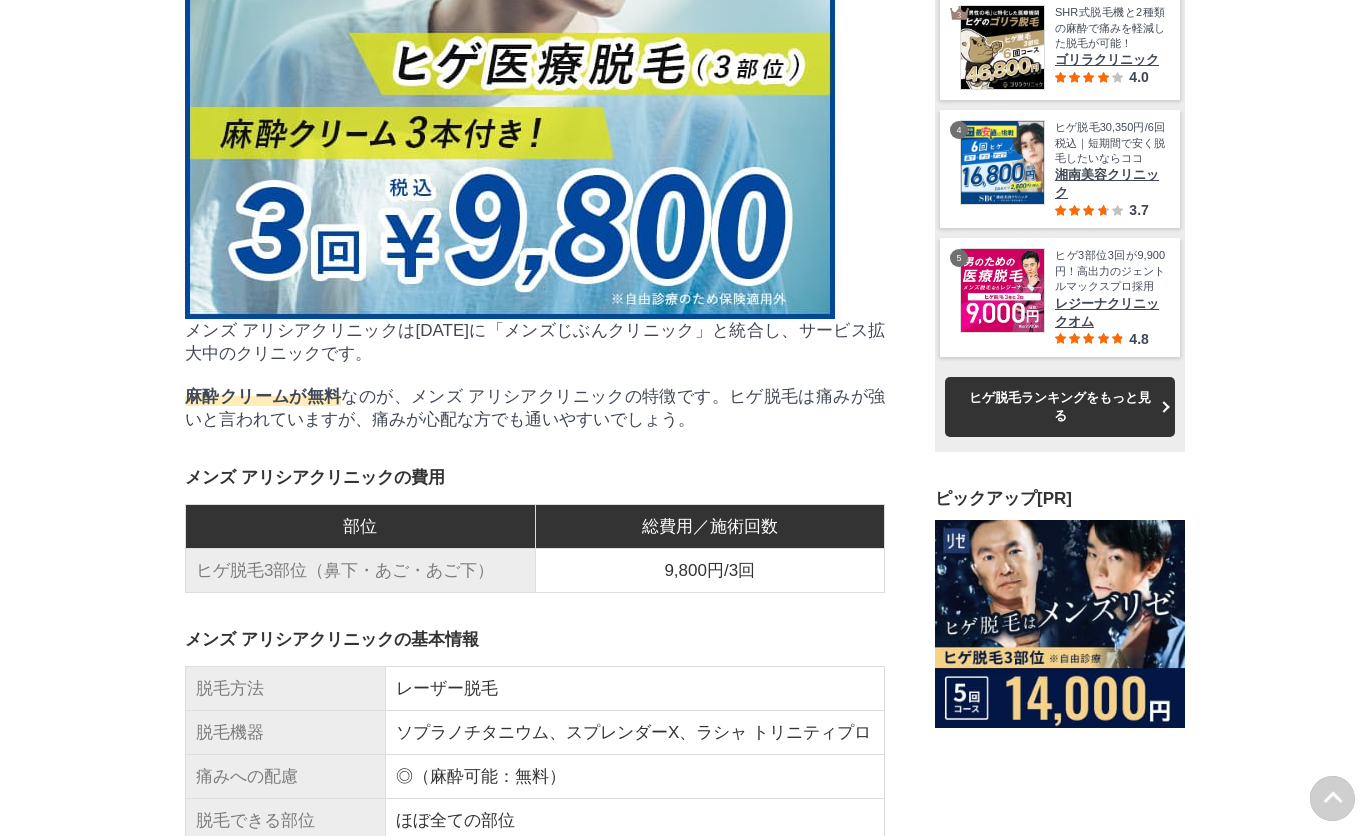 drag, startPoint x: 420, startPoint y: 294, endPoint x: 669, endPoint y: 372, distance: 260.93103 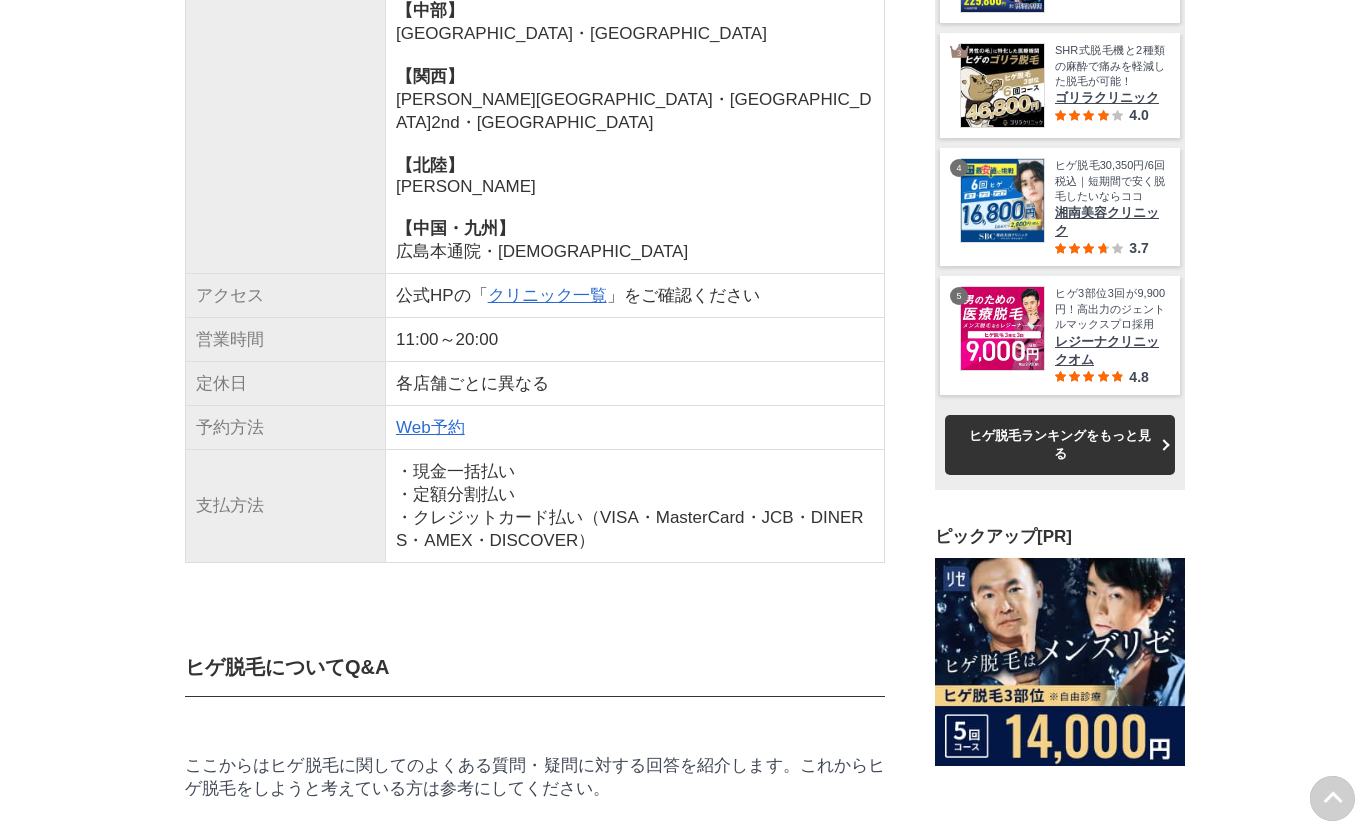 scroll, scrollTop: 21333, scrollLeft: 0, axis: vertical 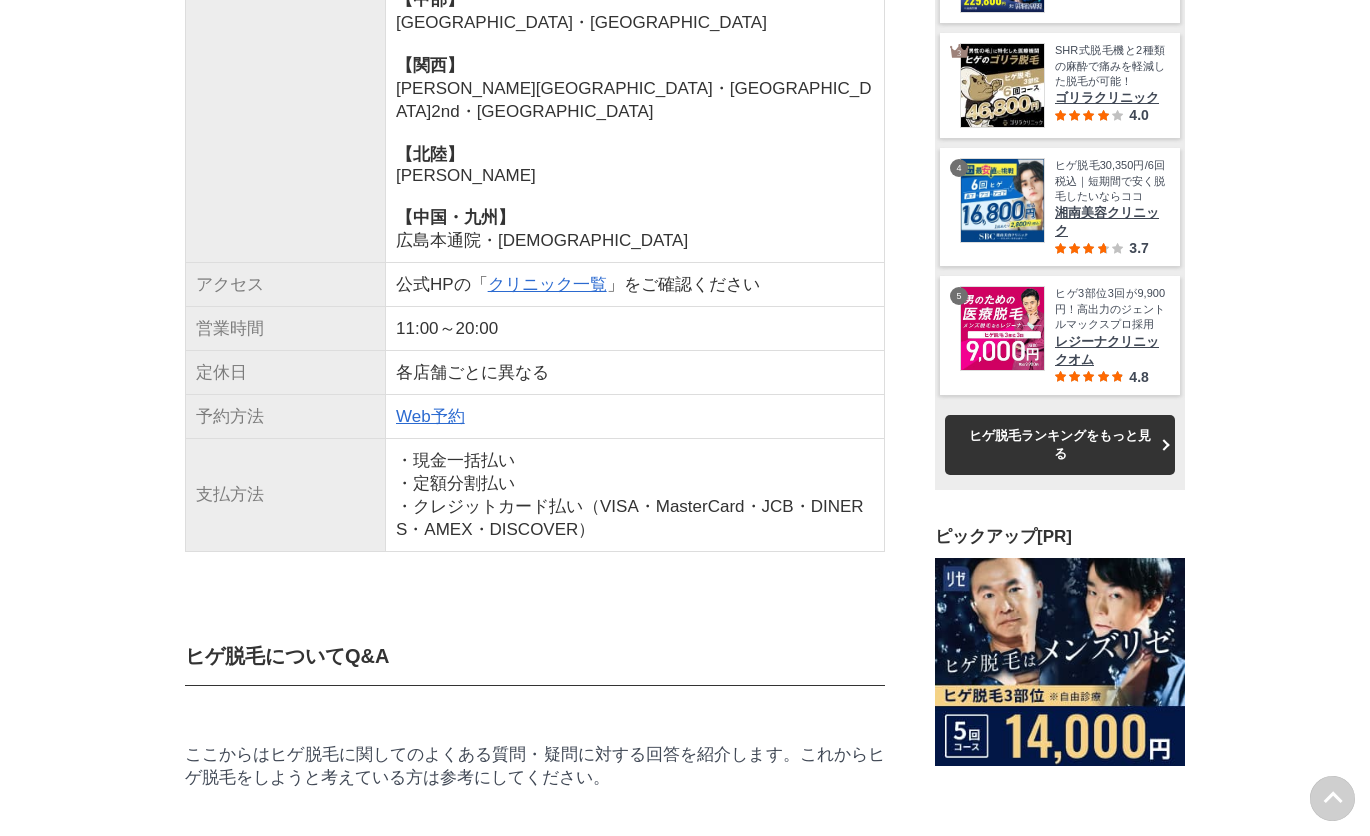 drag, startPoint x: 386, startPoint y: 170, endPoint x: 534, endPoint y: 329, distance: 217.22108 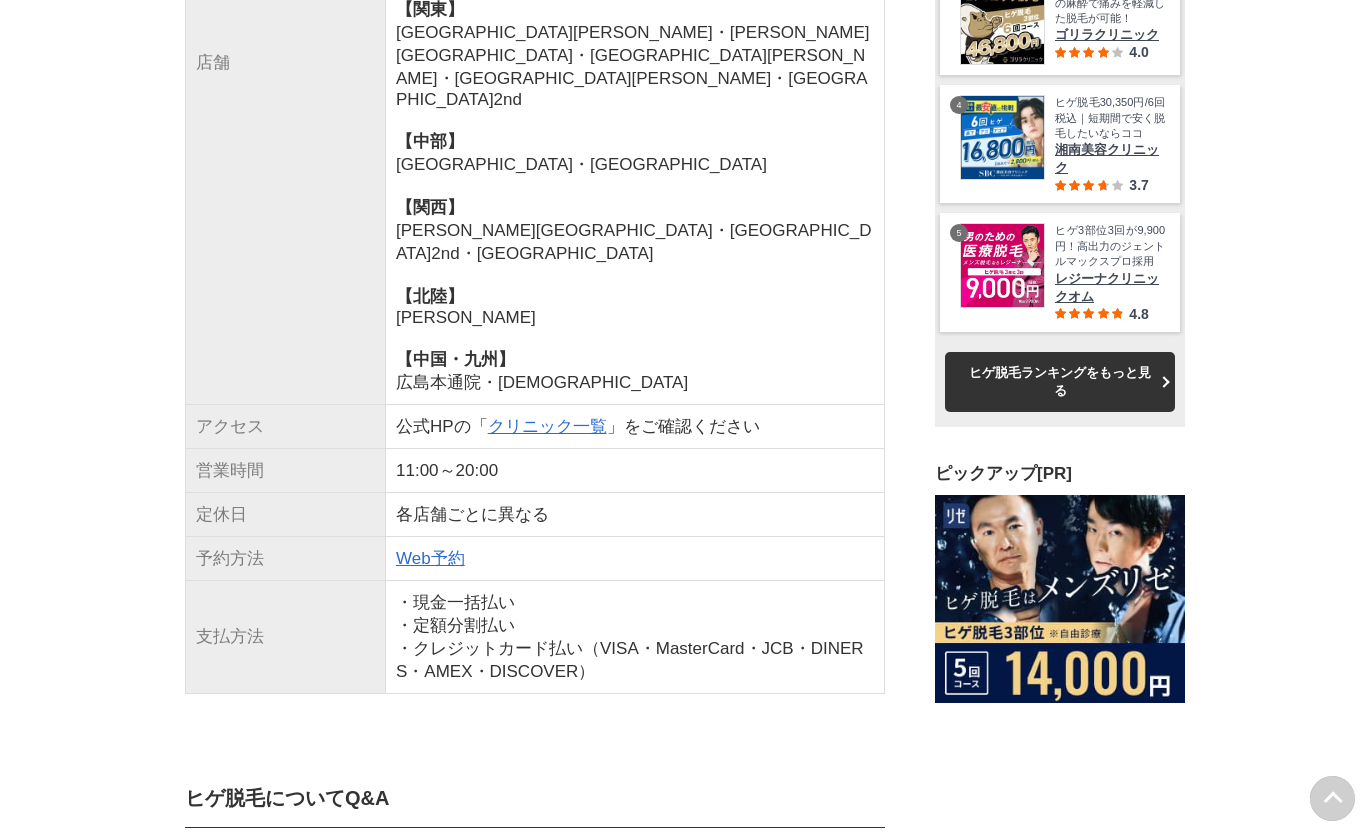scroll, scrollTop: 21166, scrollLeft: 0, axis: vertical 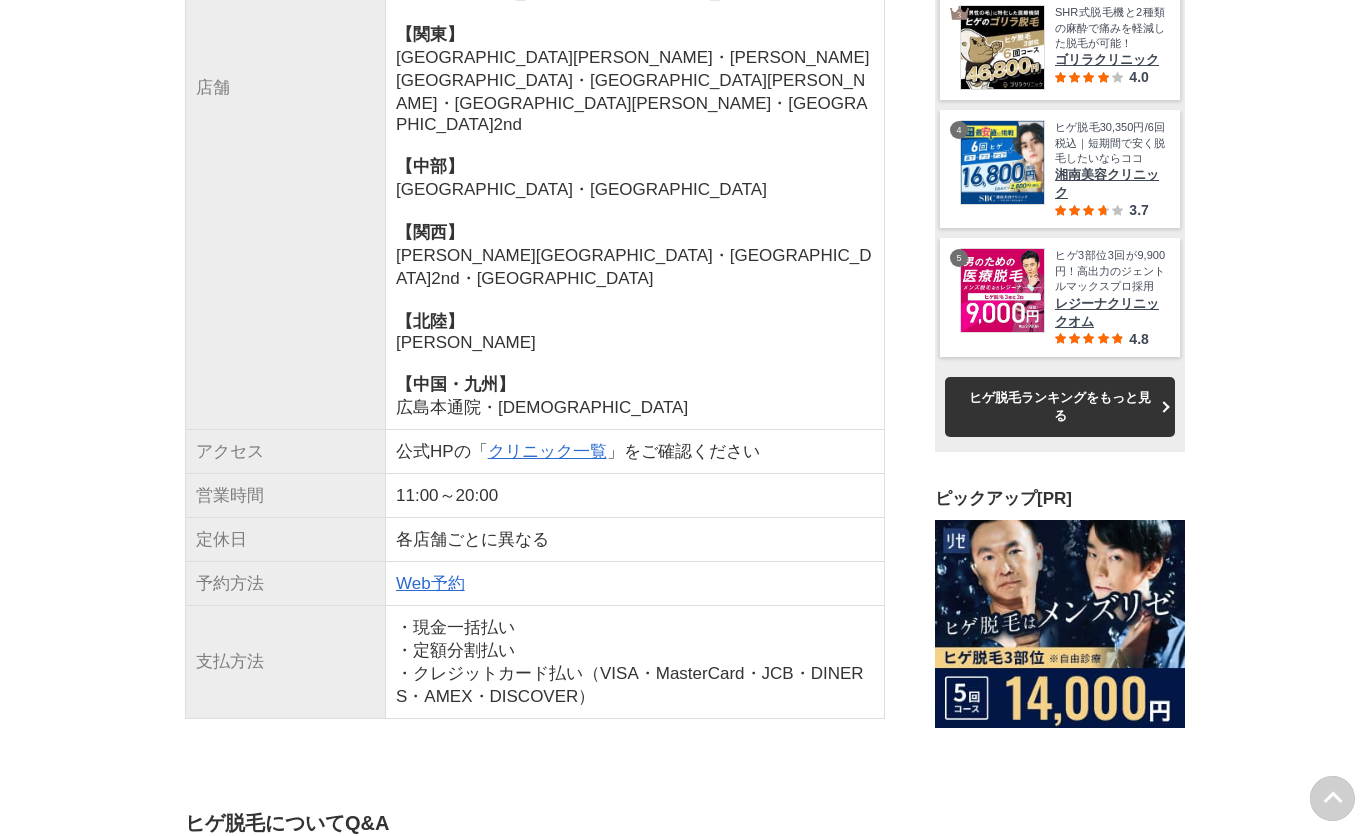 click on "ヒゲ脱毛3部位（鼻下・あご・あご下）" at bounding box center (361, -596) 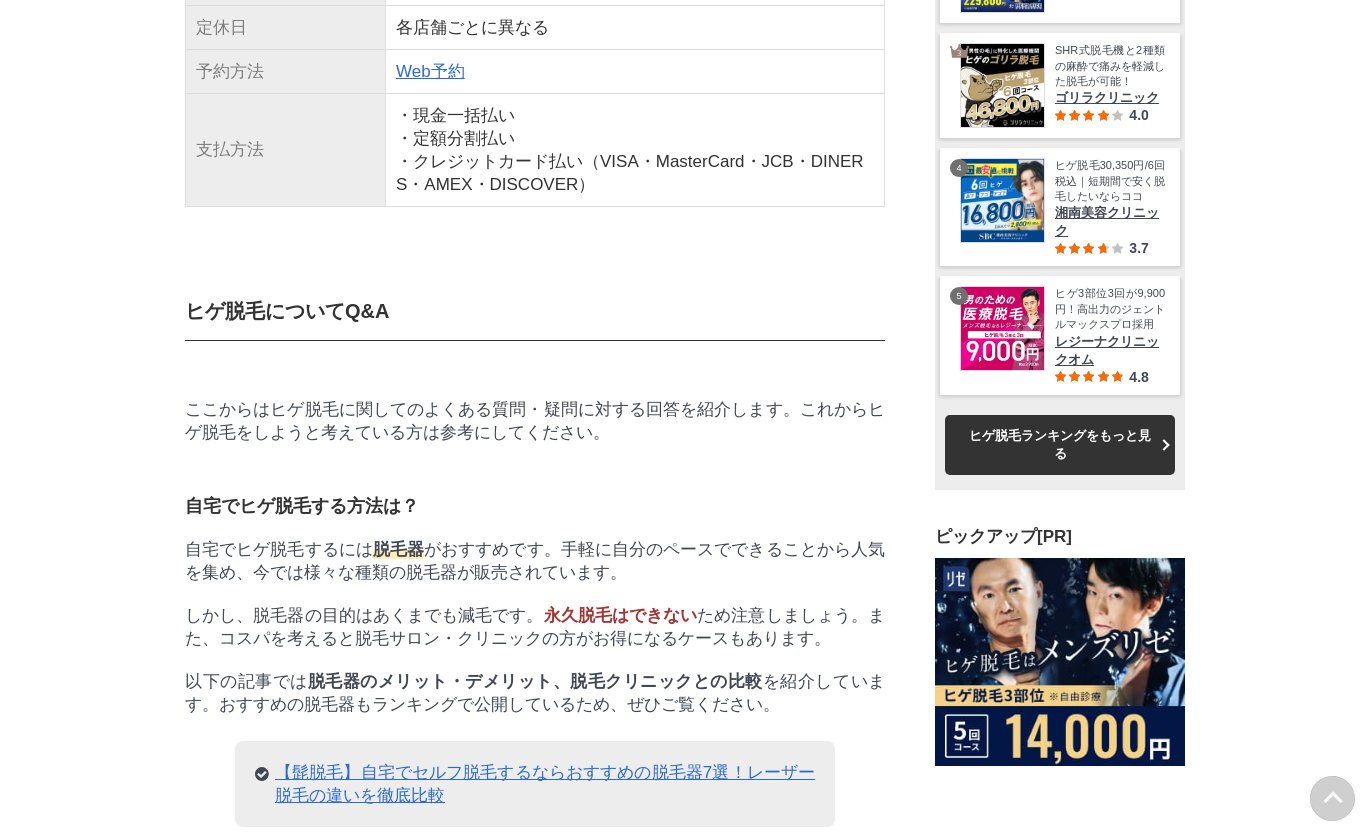 scroll, scrollTop: 22000, scrollLeft: 0, axis: vertical 